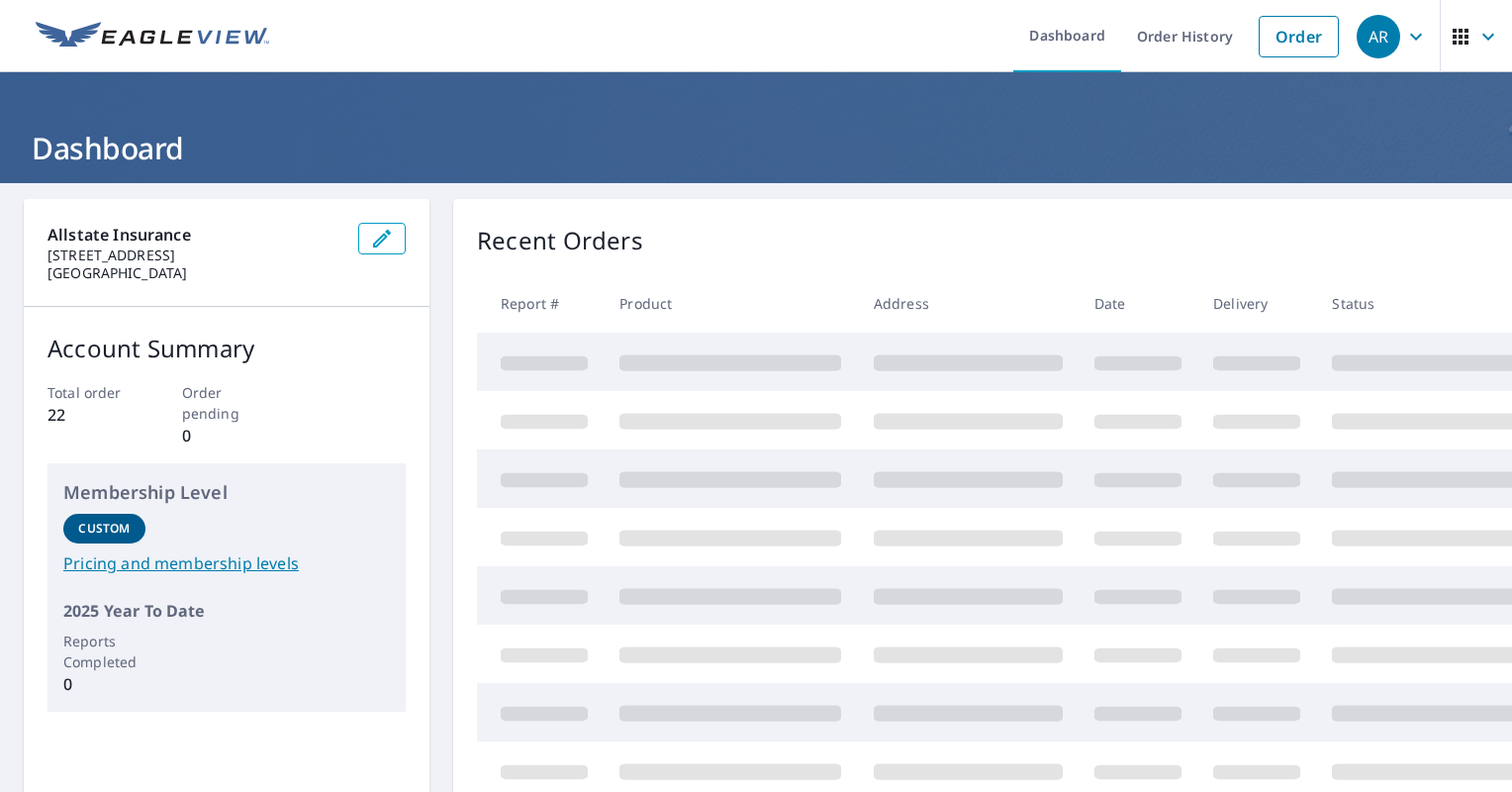 scroll, scrollTop: 0, scrollLeft: 0, axis: both 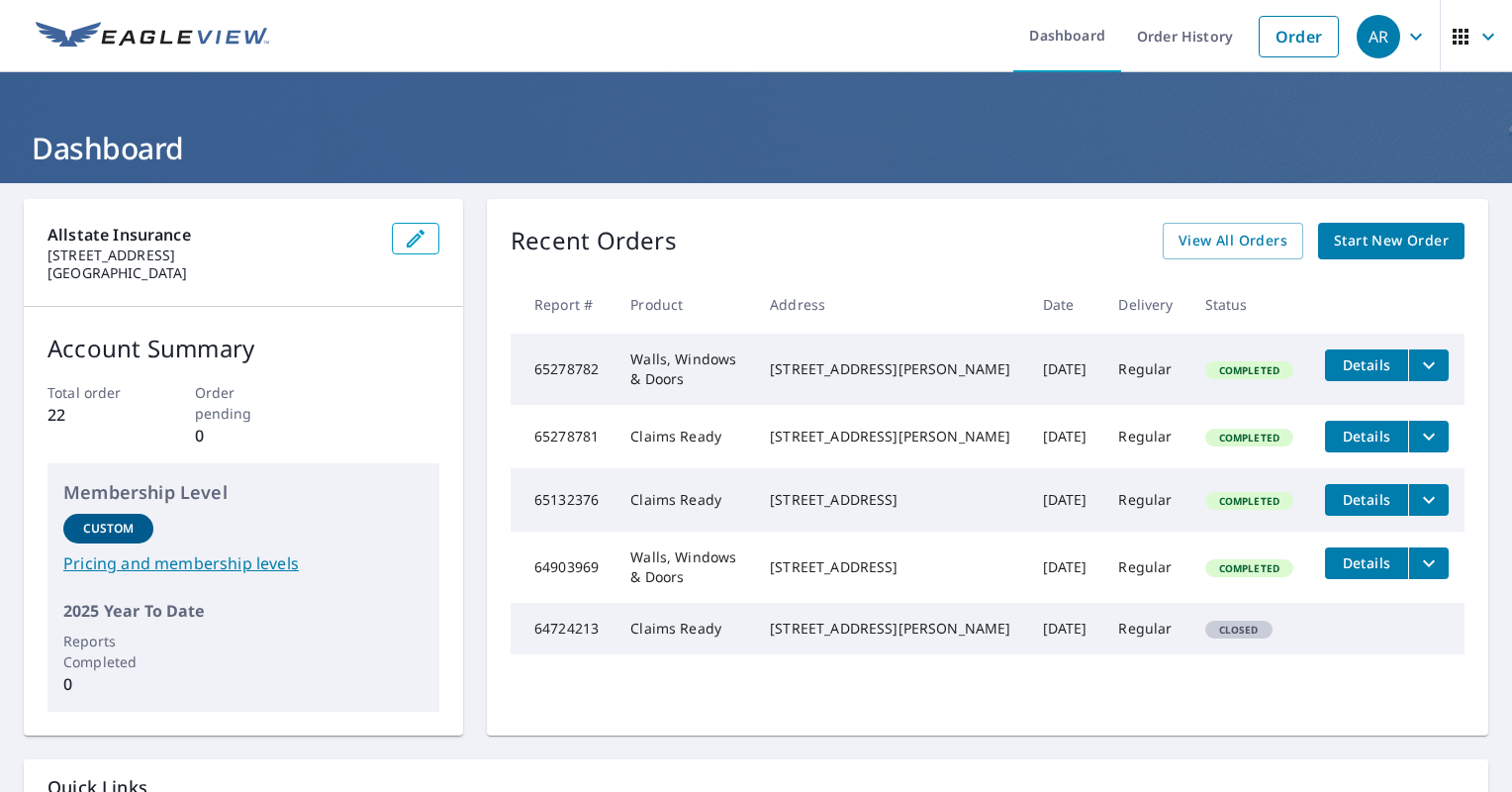 click on "Start New Order" at bounding box center (1391, 241) 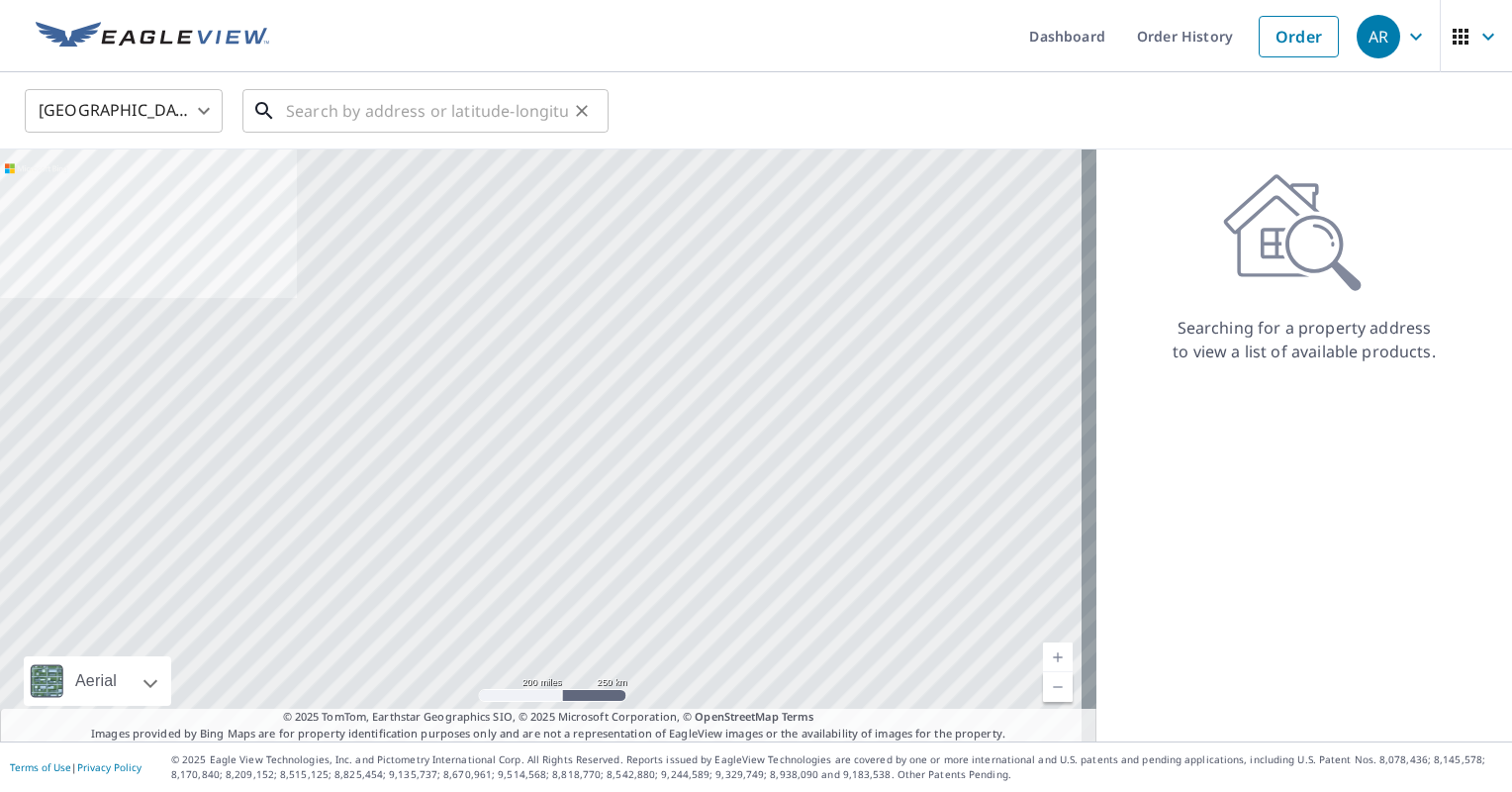 click at bounding box center (426, 111) 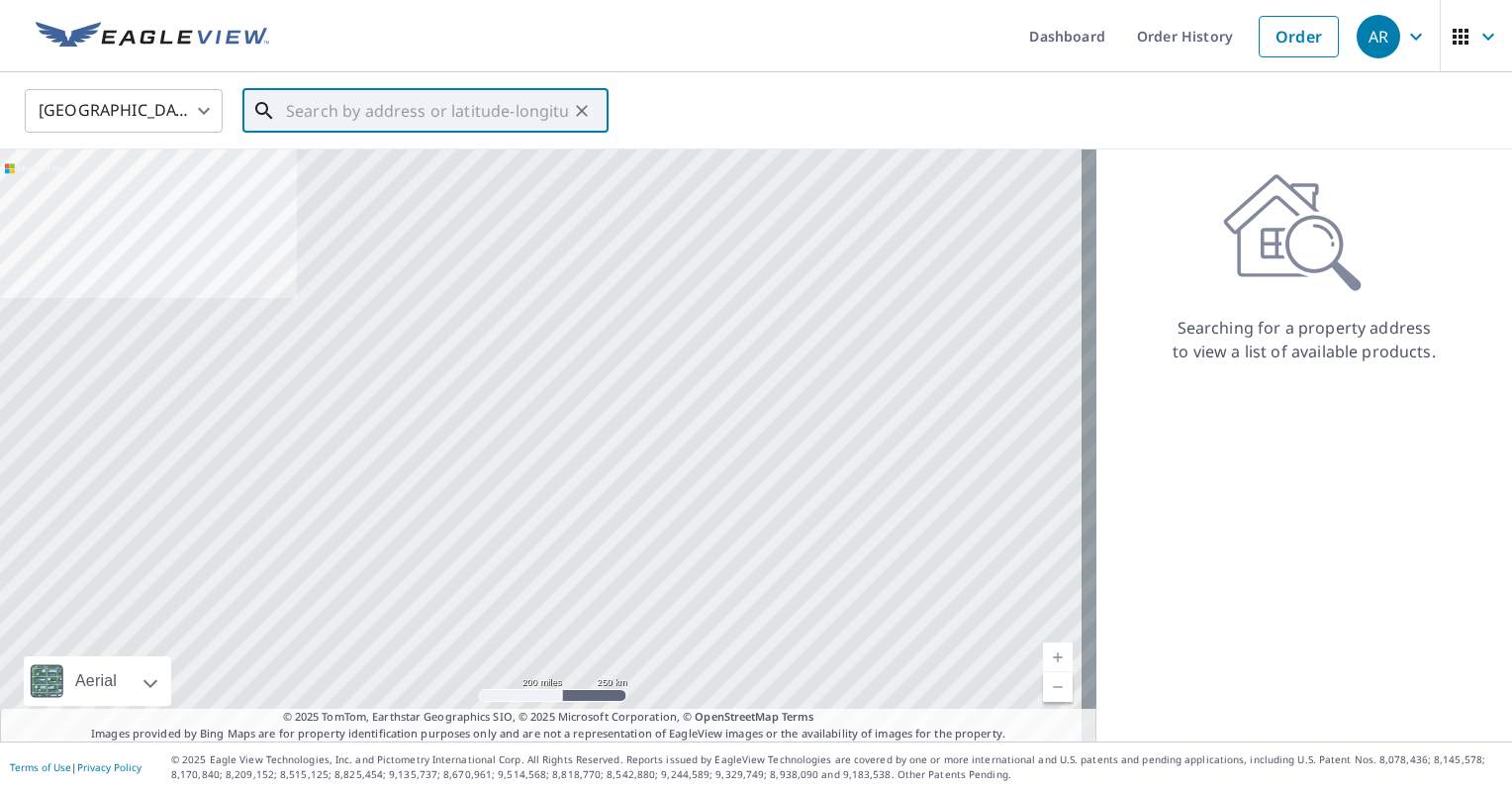 paste on "[STREET_ADDRESS]" 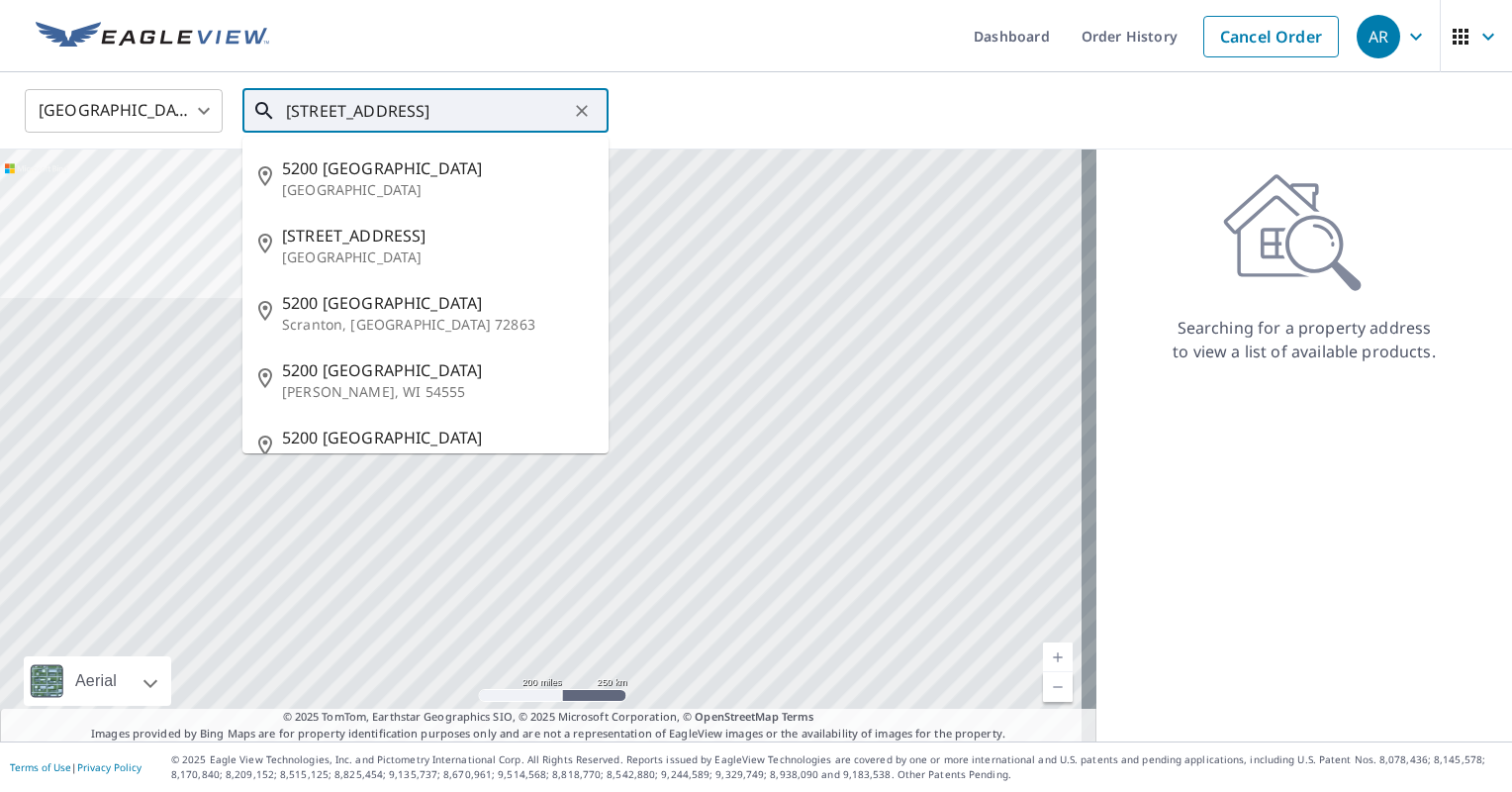 click on "[STREET_ADDRESS]" at bounding box center (426, 111) 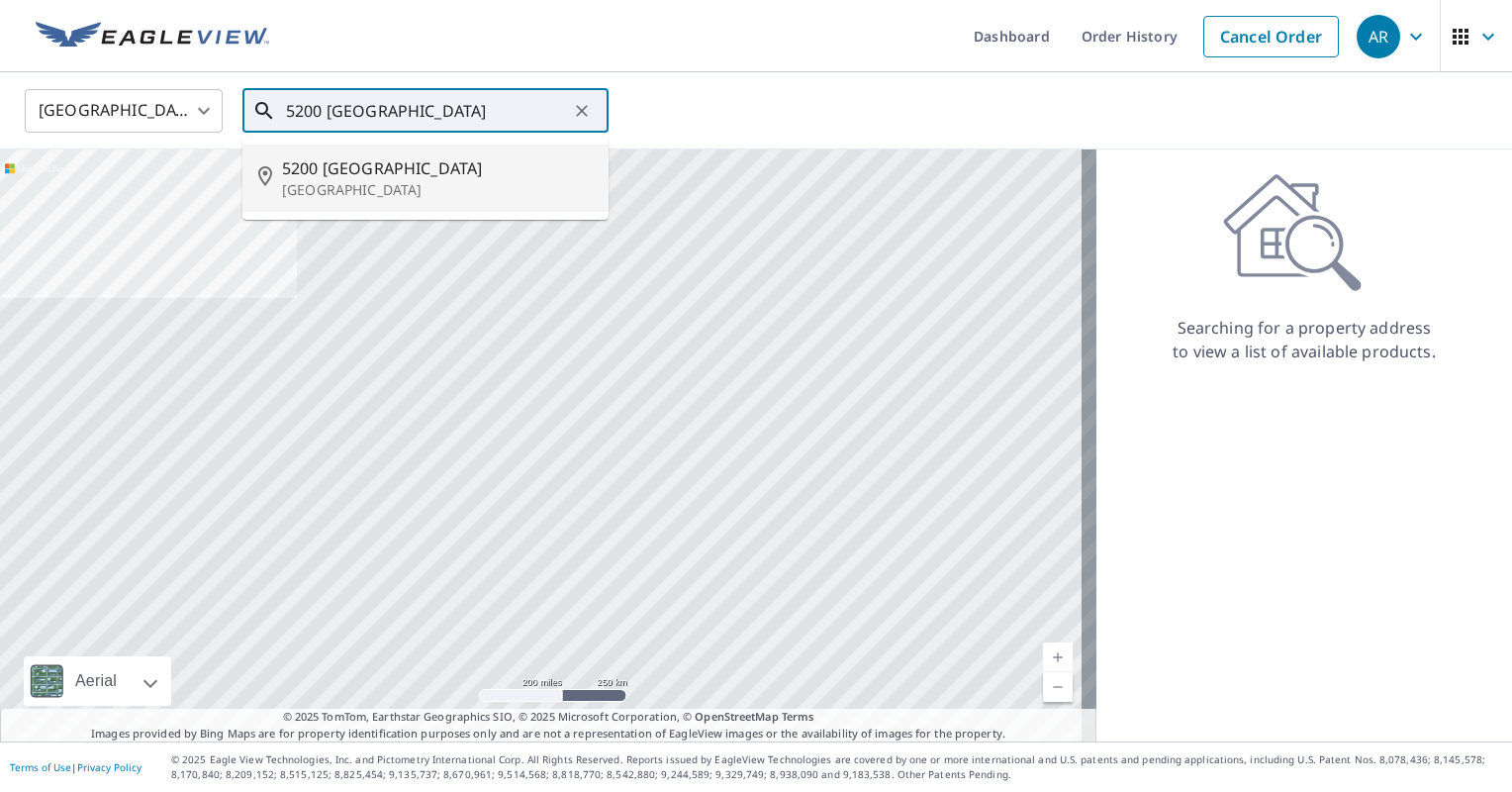 click on "5200 [GEOGRAPHIC_DATA]" at bounding box center (437, 168) 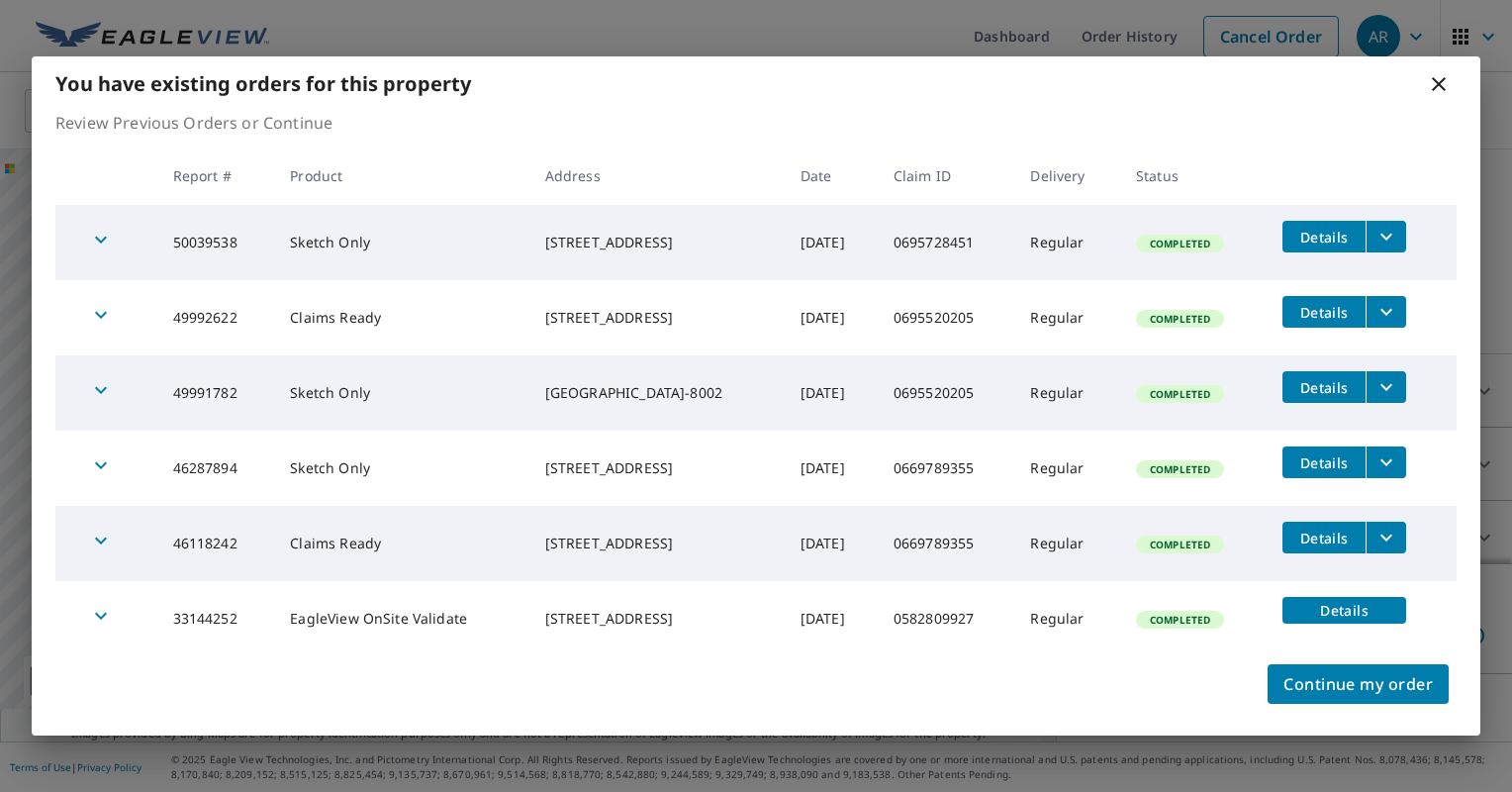 click 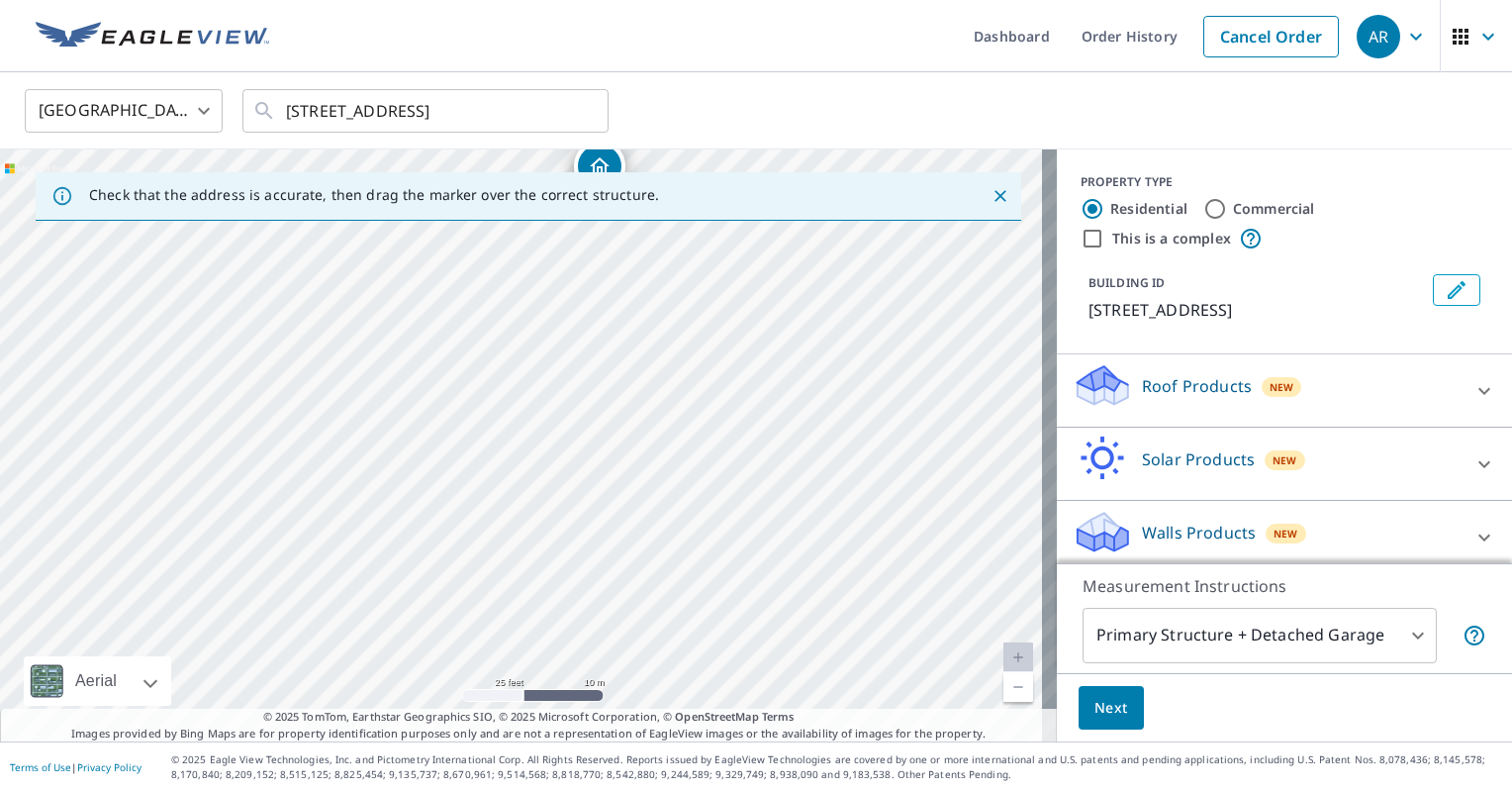 drag, startPoint x: 512, startPoint y: 455, endPoint x: 743, endPoint y: 328, distance: 263.60956 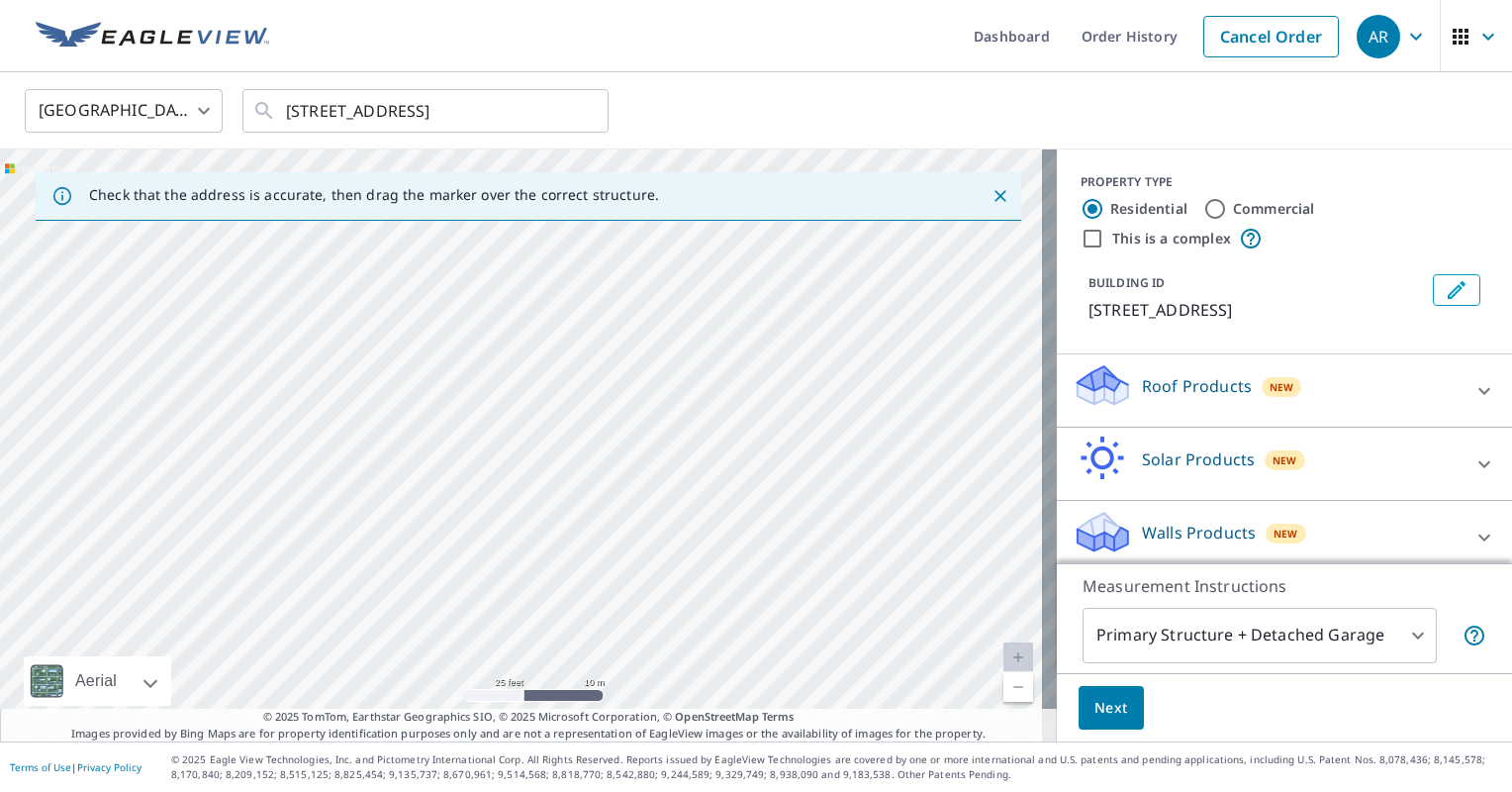 drag, startPoint x: 632, startPoint y: 433, endPoint x: 629, endPoint y: 309, distance: 124.036285 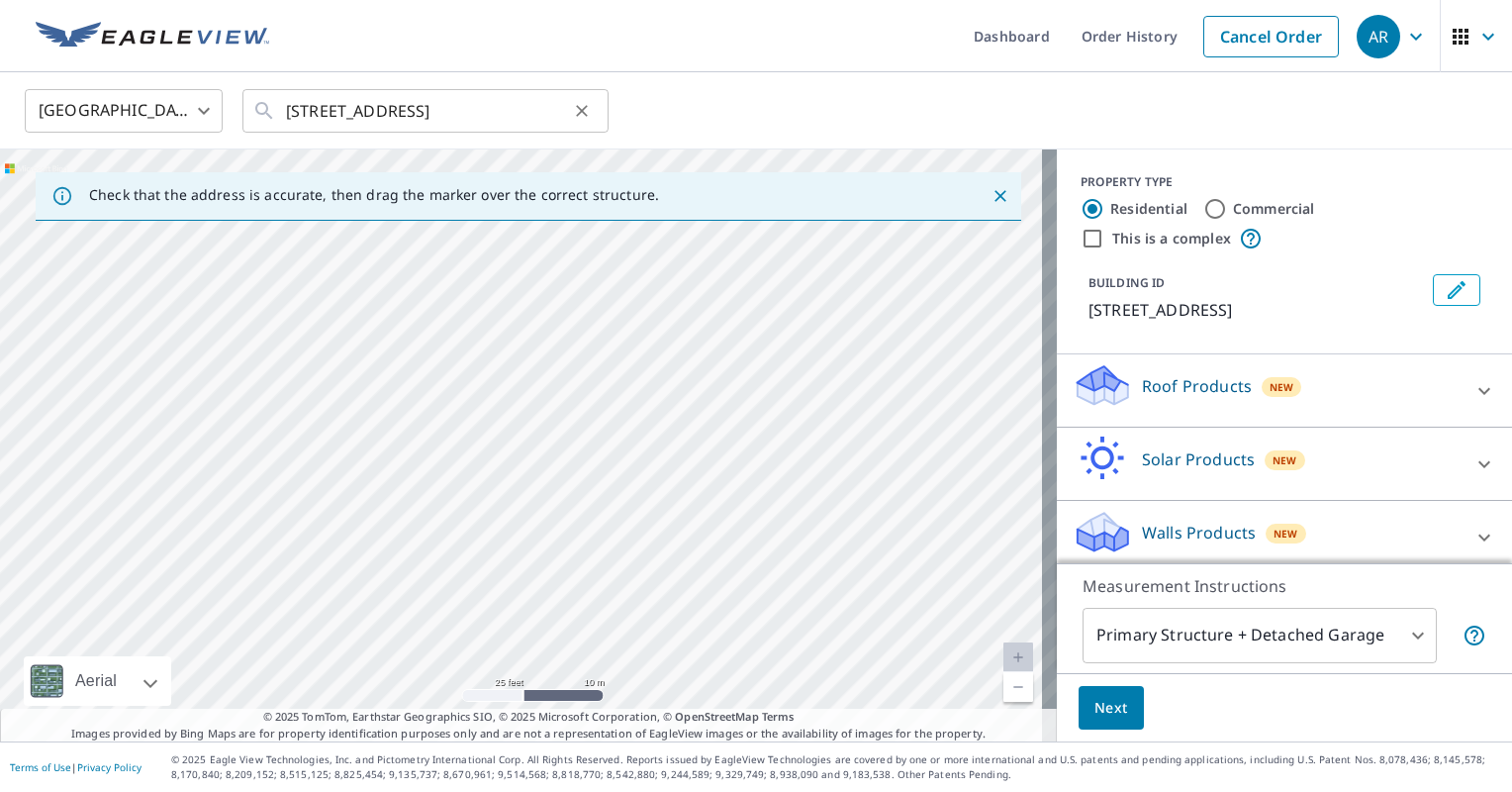 click at bounding box center [581, 111] 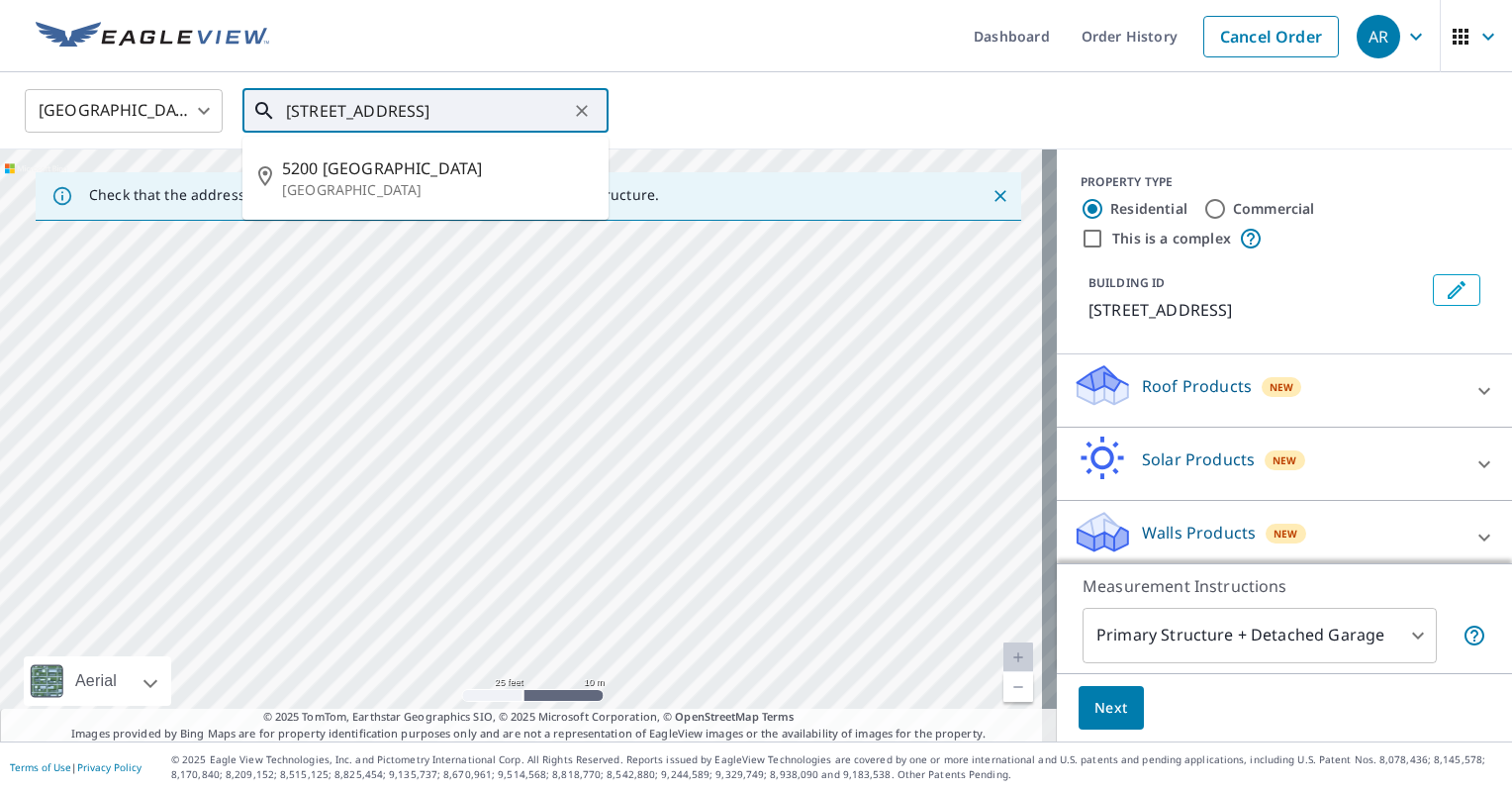 click on "[STREET_ADDRESS]" at bounding box center [426, 111] 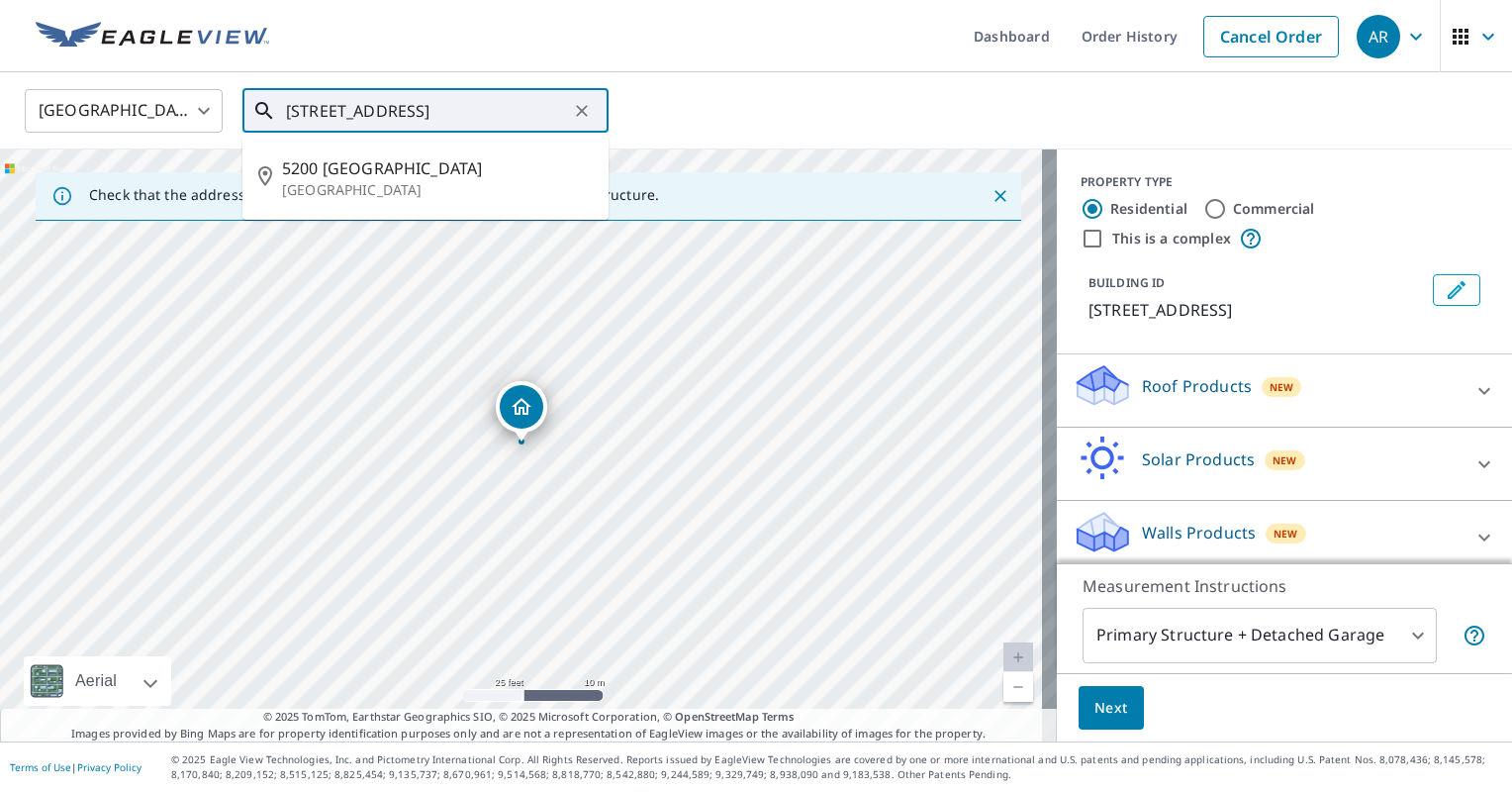 scroll, scrollTop: 0, scrollLeft: 7, axis: horizontal 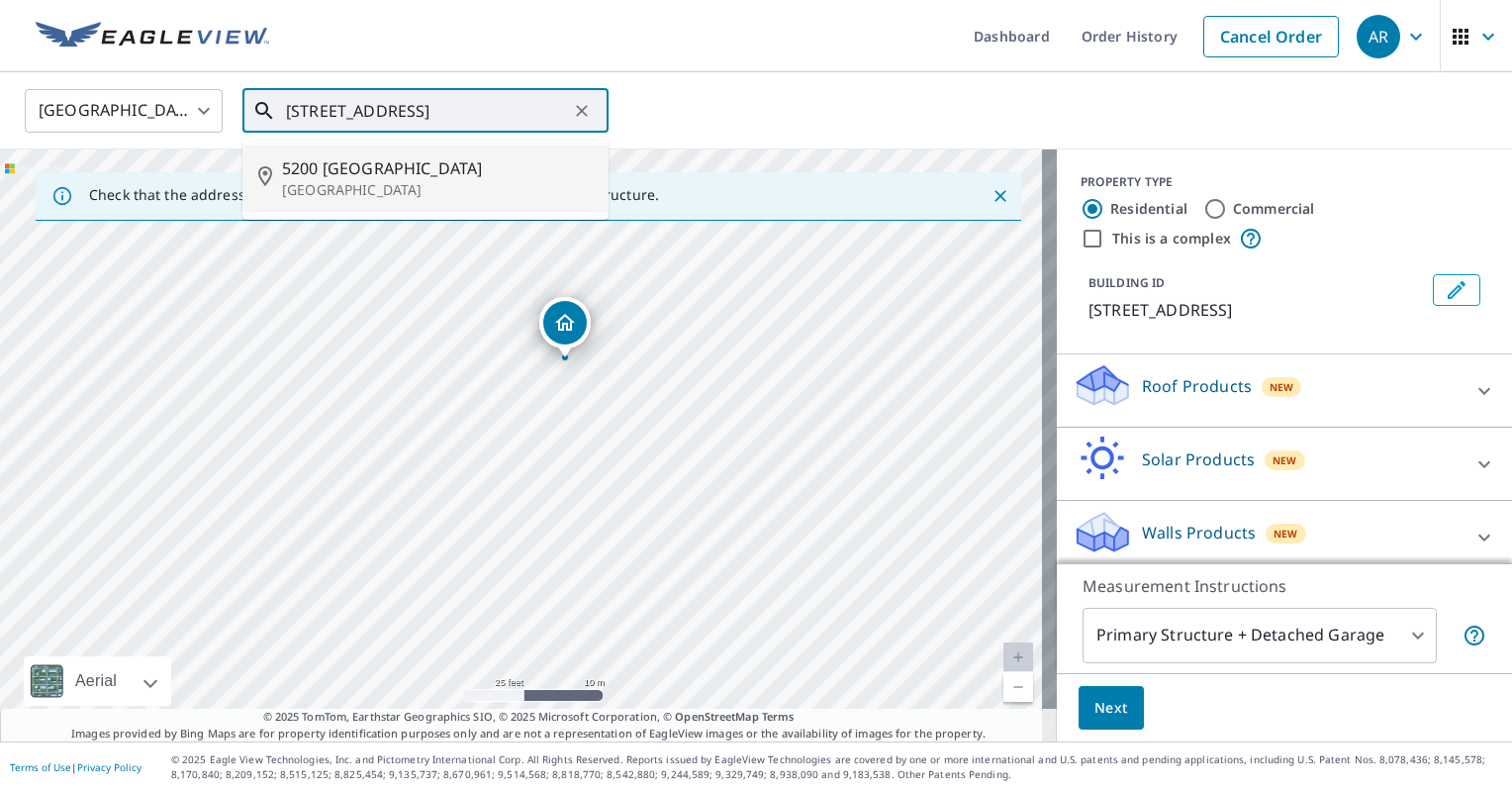 drag, startPoint x: 660, startPoint y: 352, endPoint x: 704, endPoint y: 268, distance: 94.82616 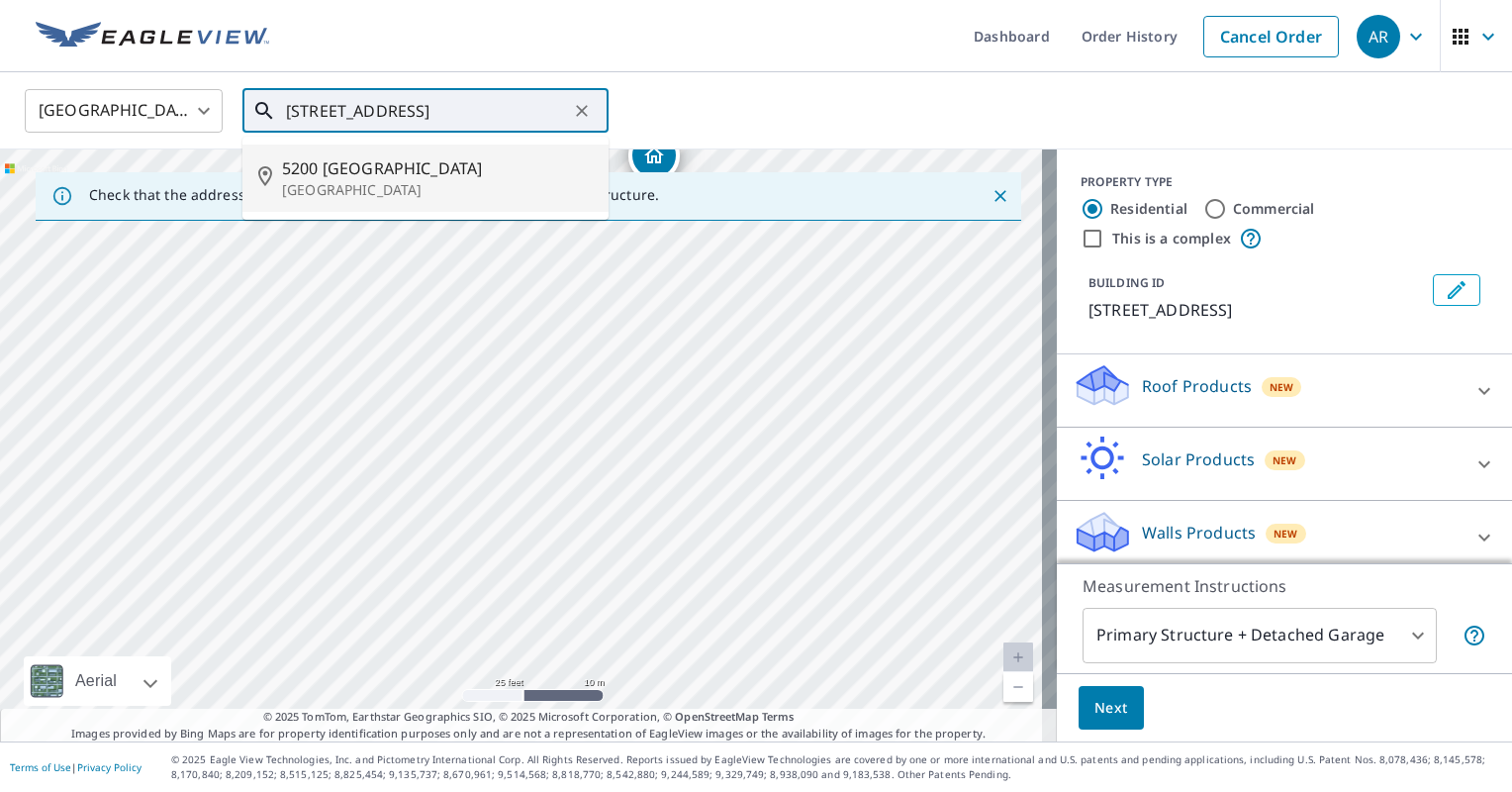 drag, startPoint x: 655, startPoint y: 494, endPoint x: 745, endPoint y: 325, distance: 191.47062 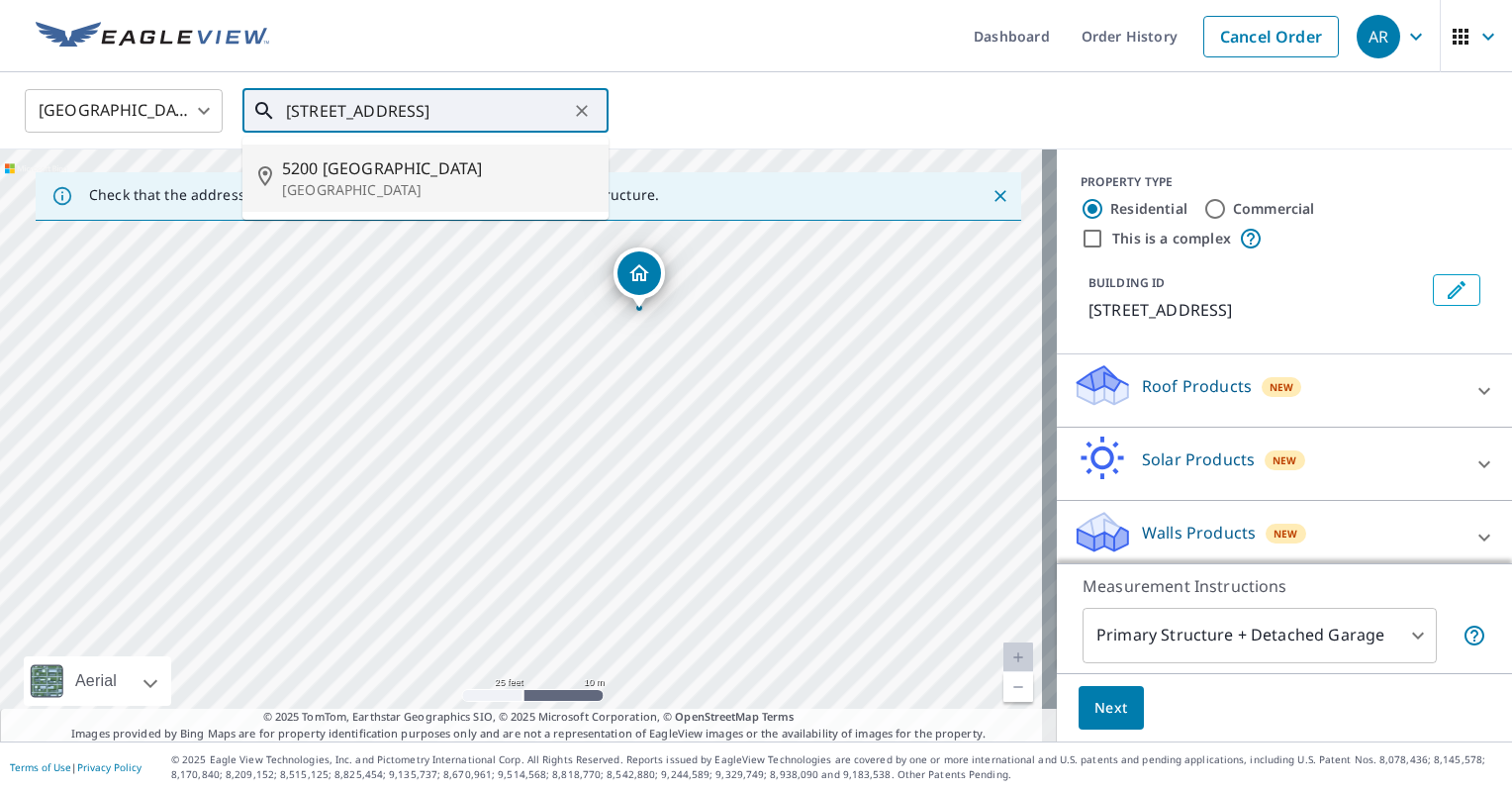 drag, startPoint x: 724, startPoint y: 502, endPoint x: 709, endPoint y: 633, distance: 131.85598 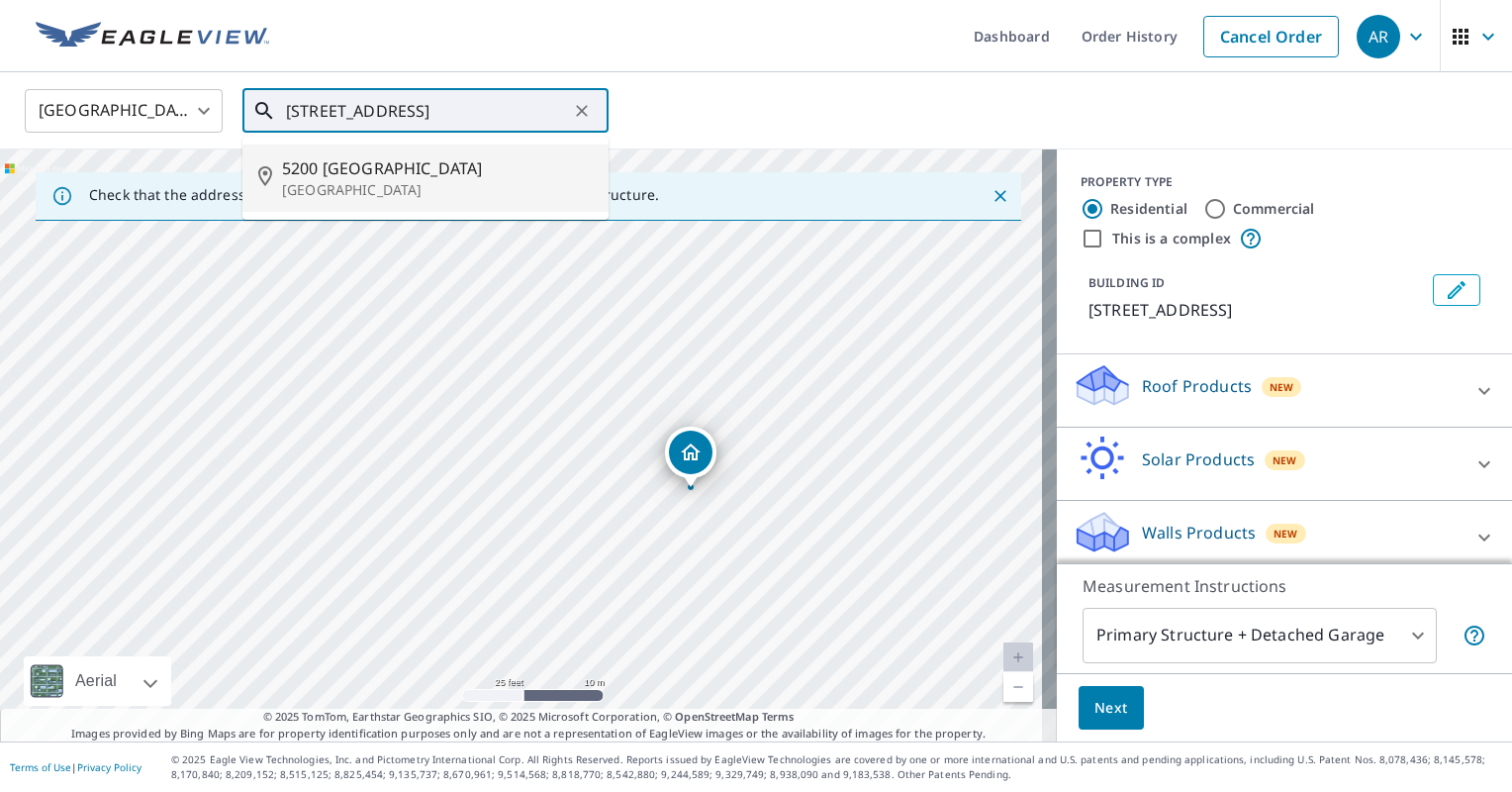 drag, startPoint x: 720, startPoint y: 527, endPoint x: 773, endPoint y: 701, distance: 181.89283 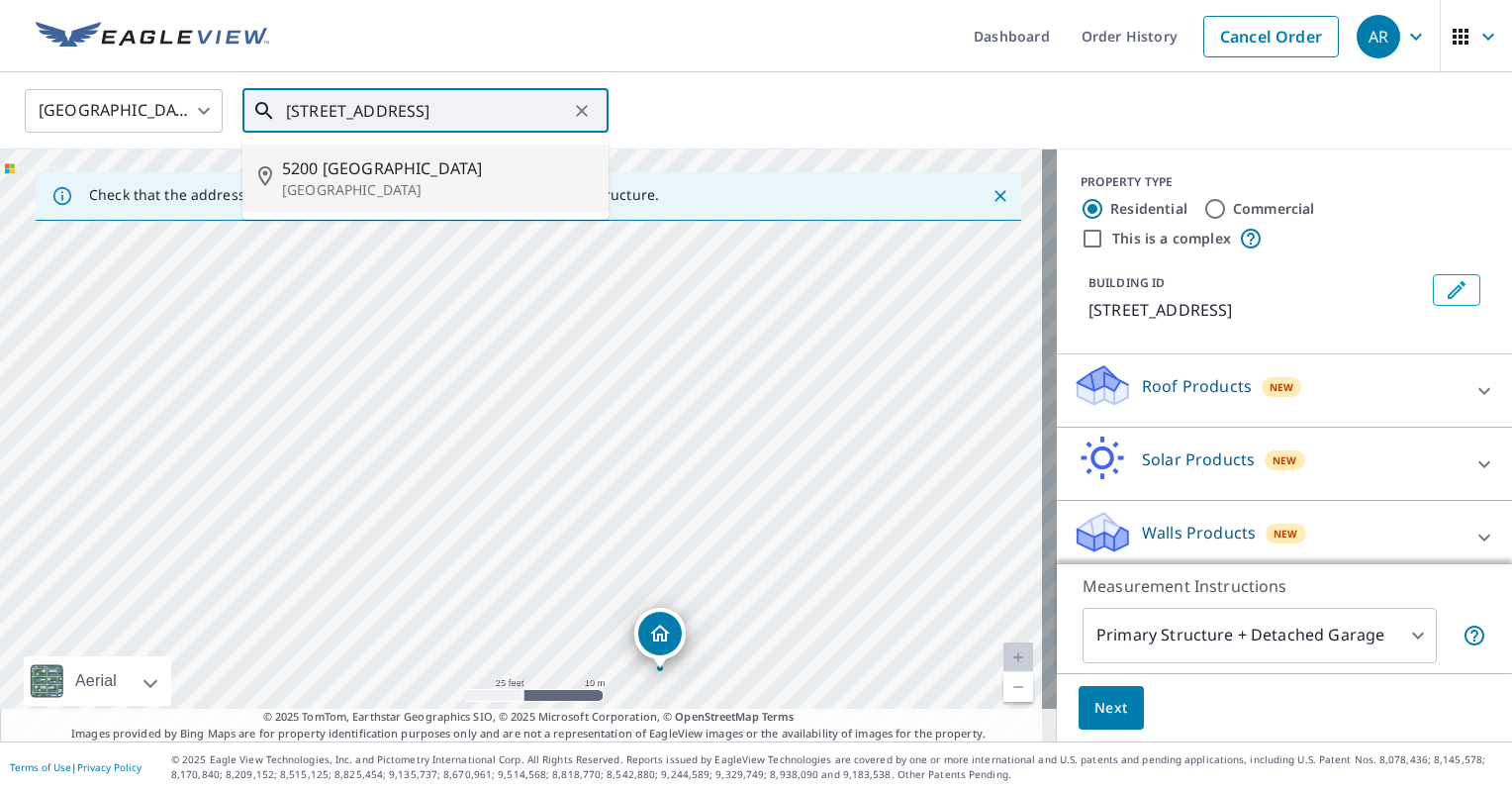drag, startPoint x: 830, startPoint y: 531, endPoint x: 800, endPoint y: 739, distance: 210.15233 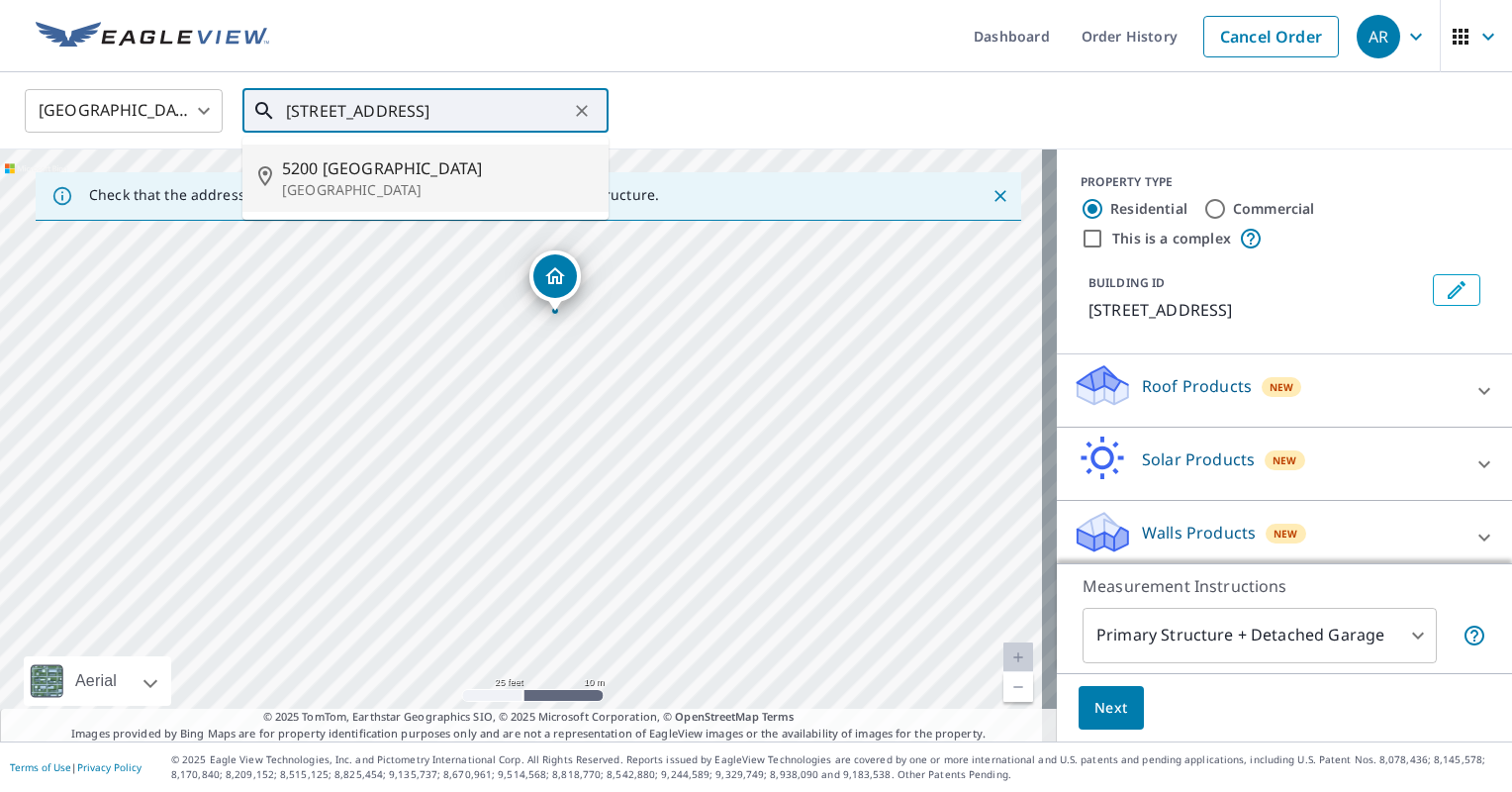 click on "[STREET_ADDRESS]" at bounding box center [528, 446] 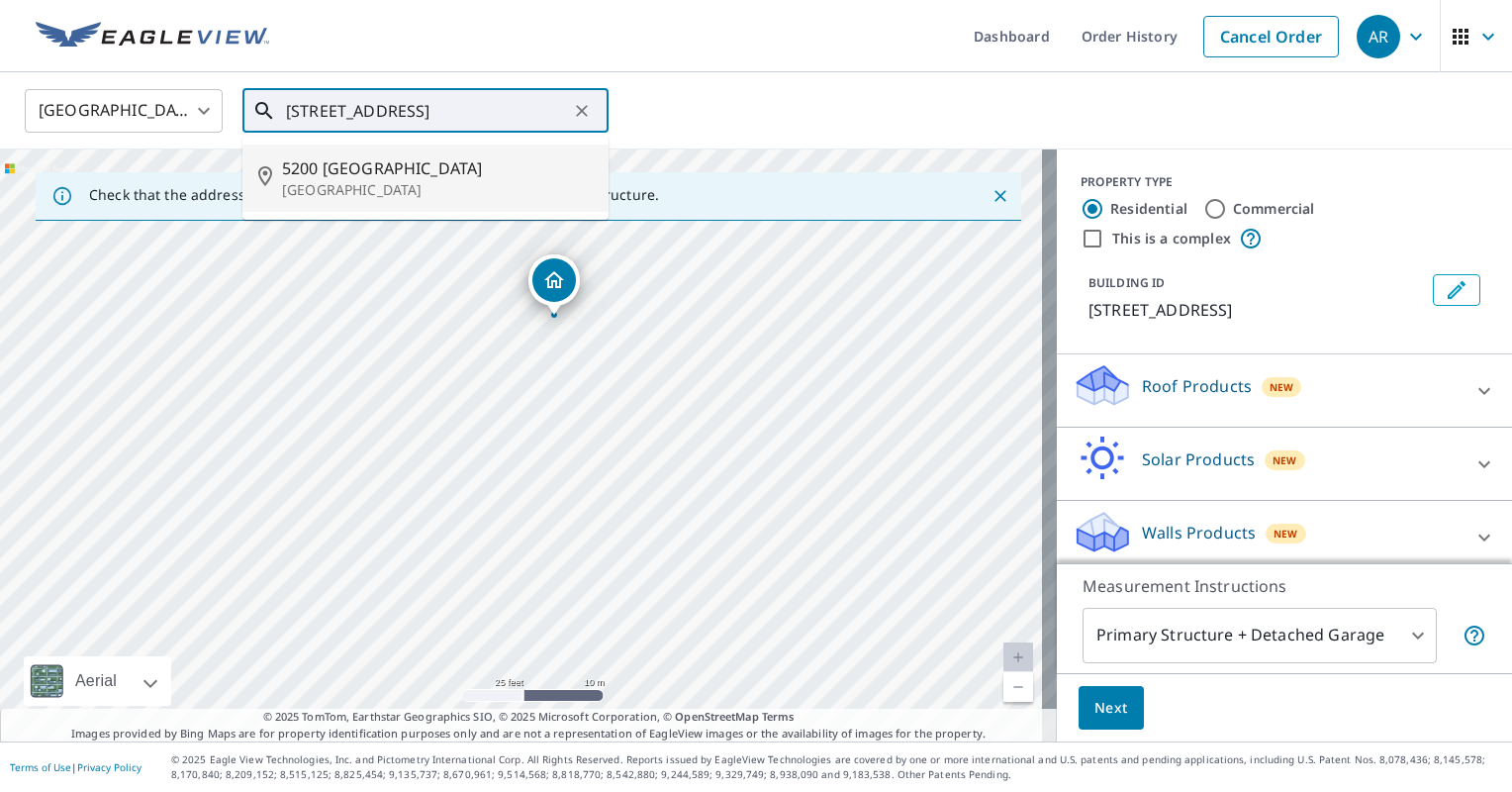 click on "[GEOGRAPHIC_DATA]" at bounding box center [437, 190] 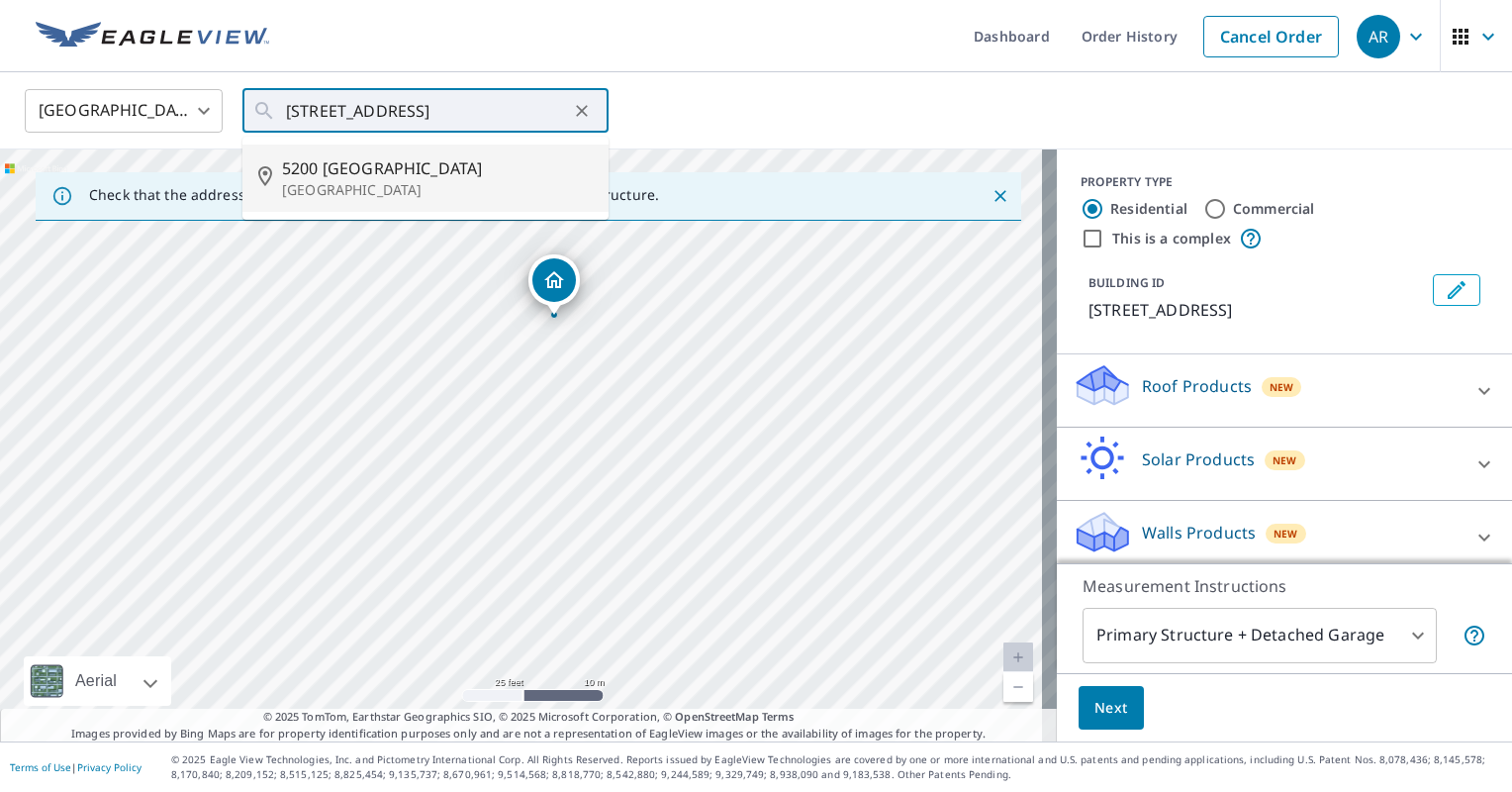 type on "[STREET_ADDRESS]" 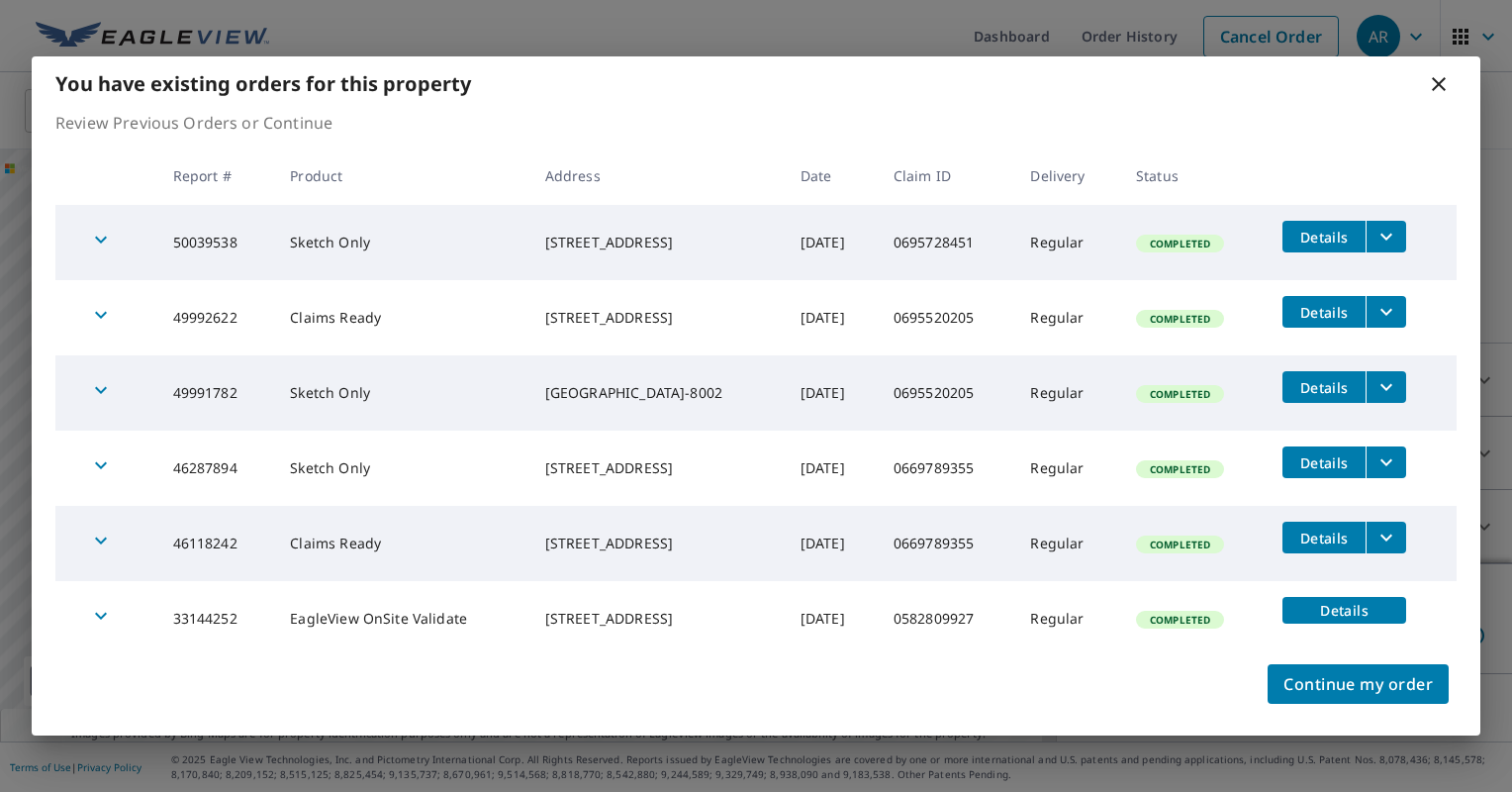 scroll, scrollTop: 9, scrollLeft: 0, axis: vertical 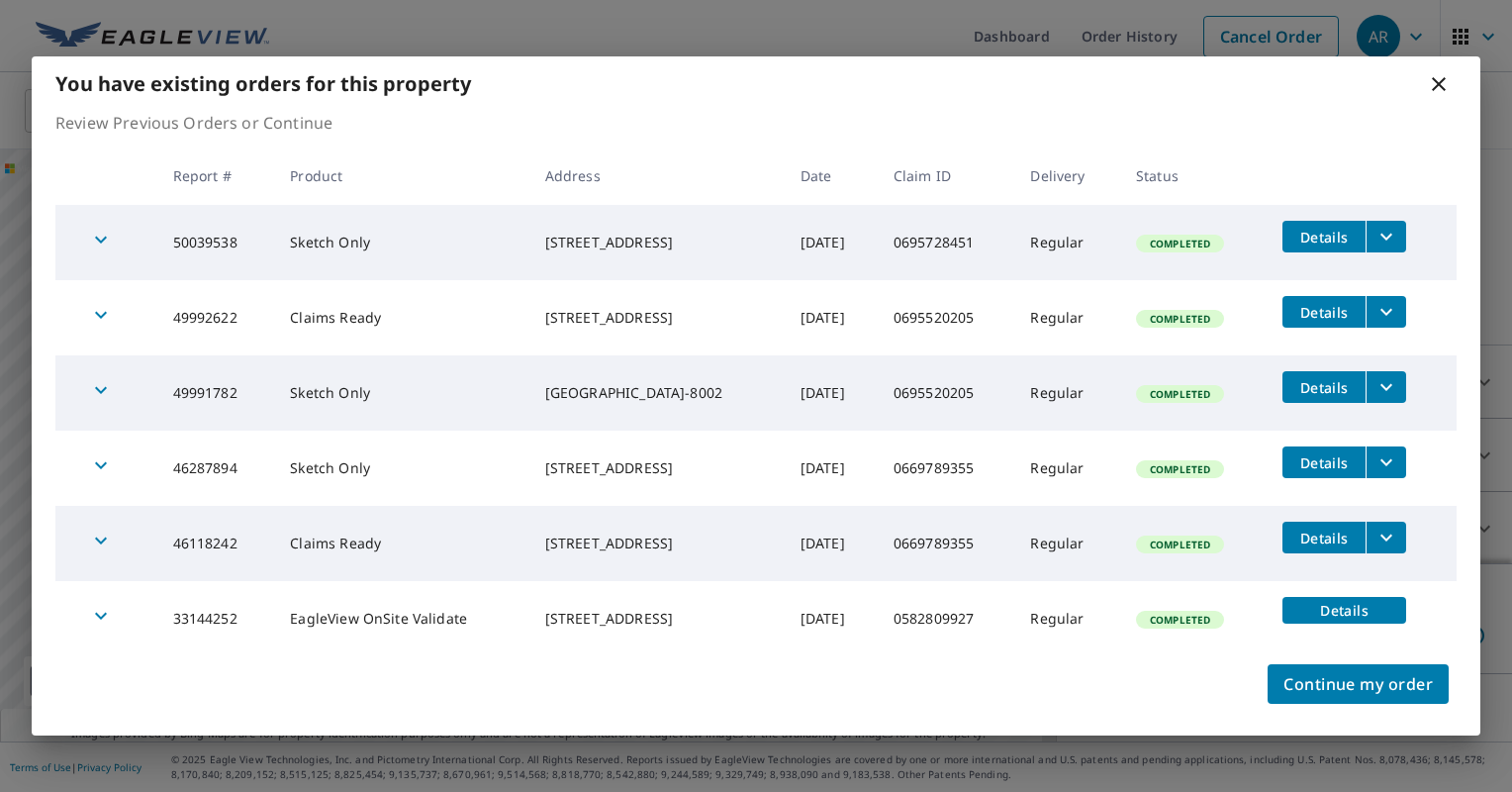 click 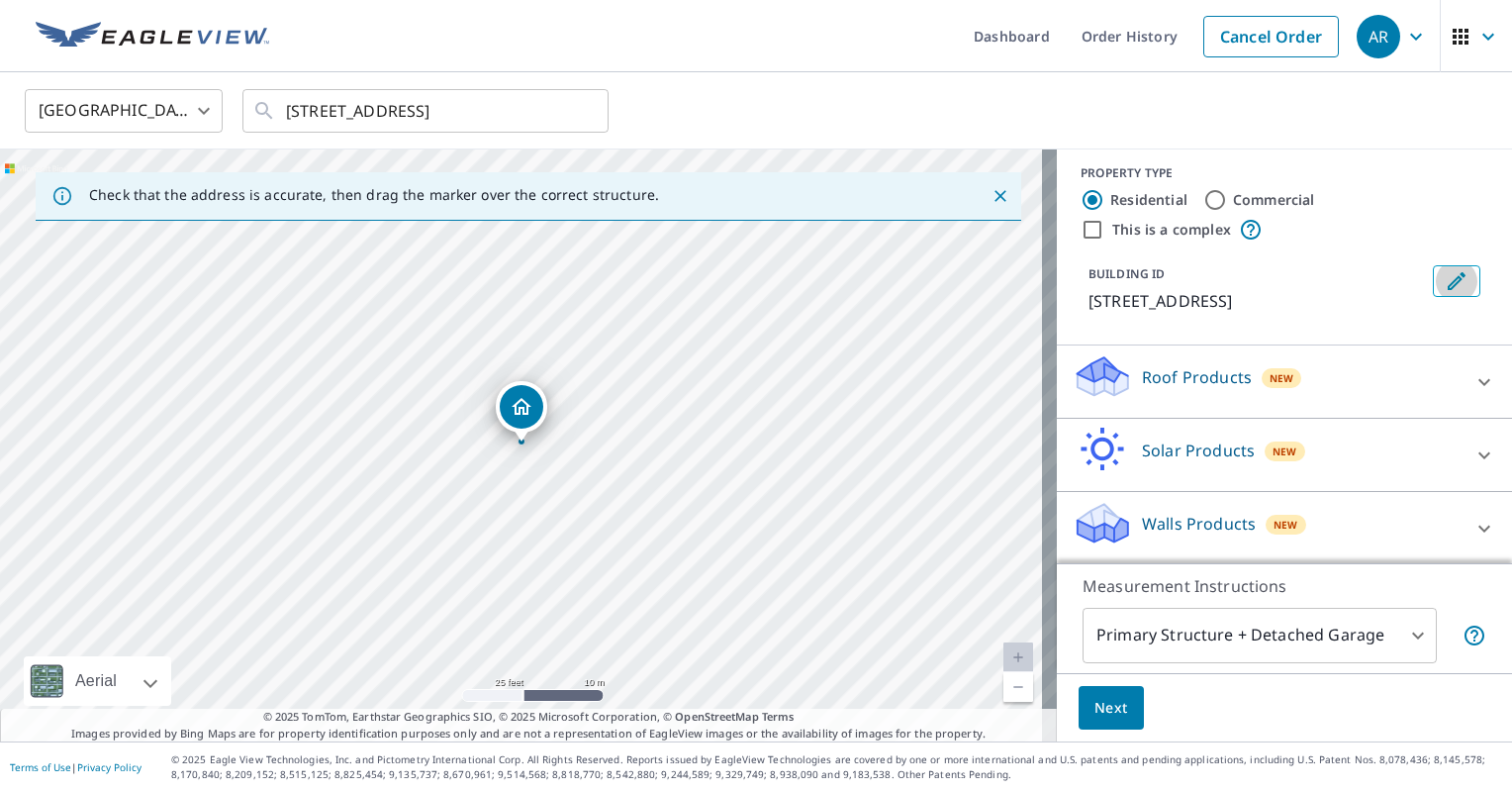 click at bounding box center (1457, 281) 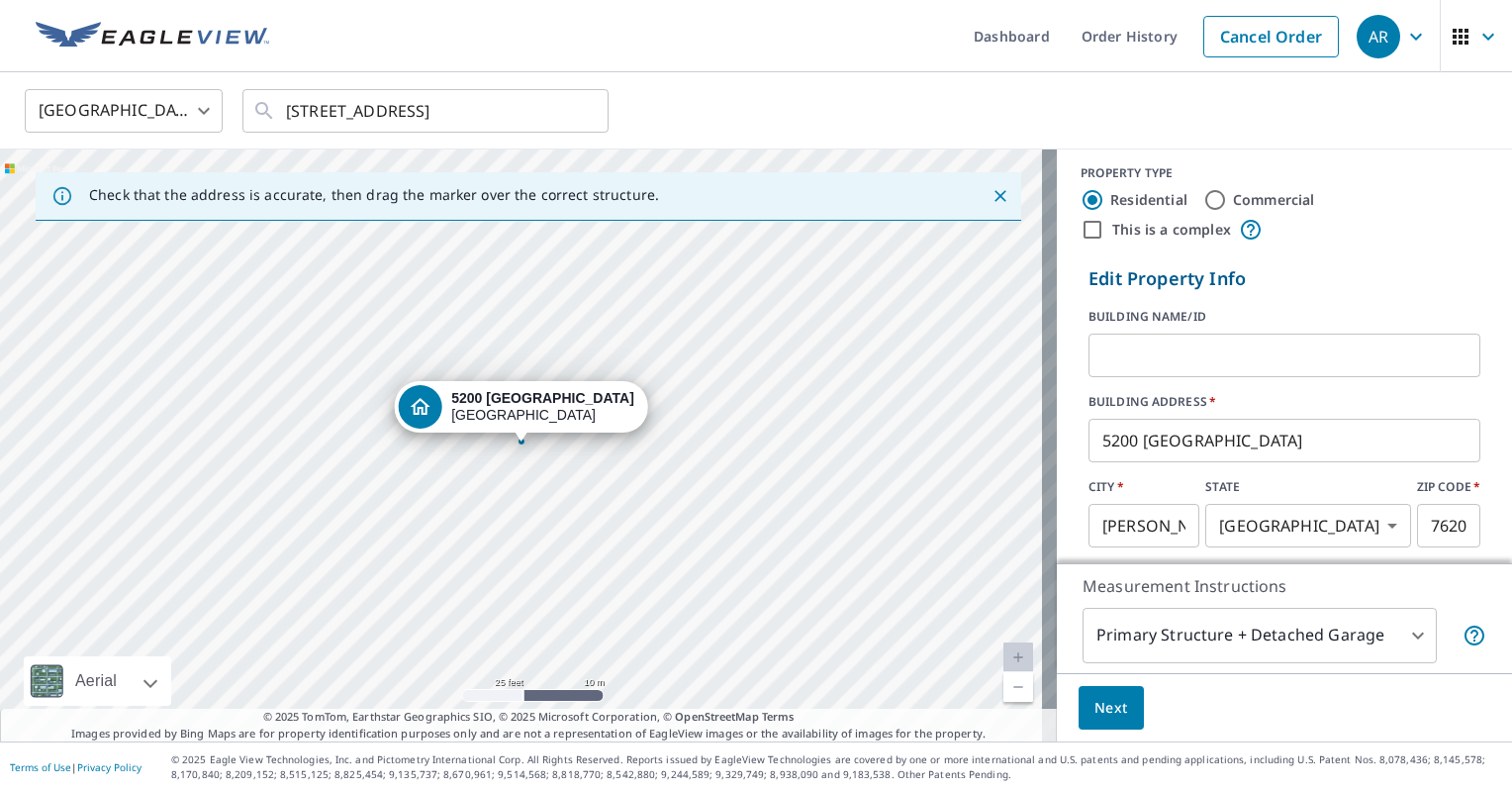 drag, startPoint x: 1479, startPoint y: 321, endPoint x: 1478, endPoint y: 368, distance: 47.010637 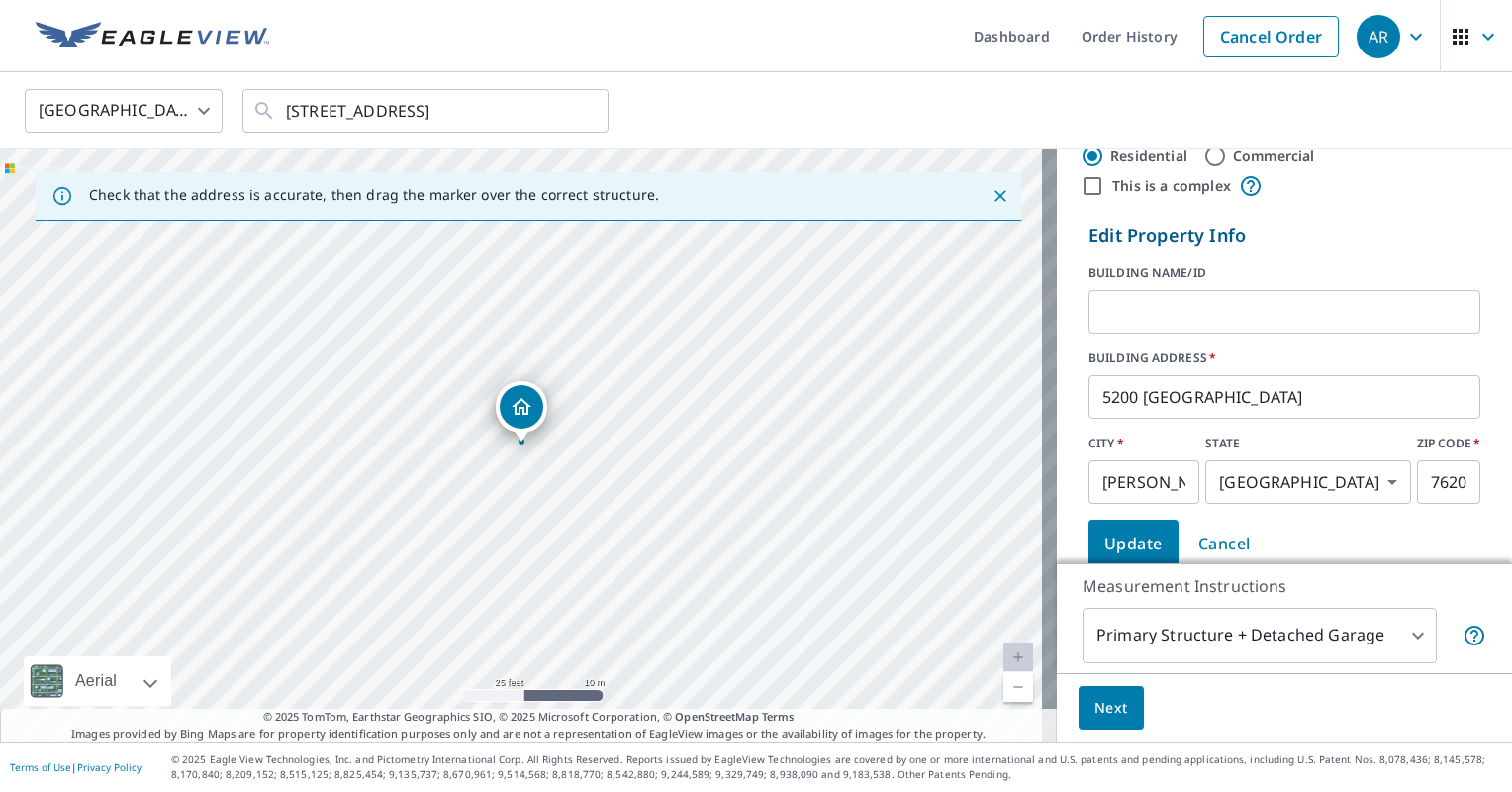 scroll, scrollTop: 0, scrollLeft: 0, axis: both 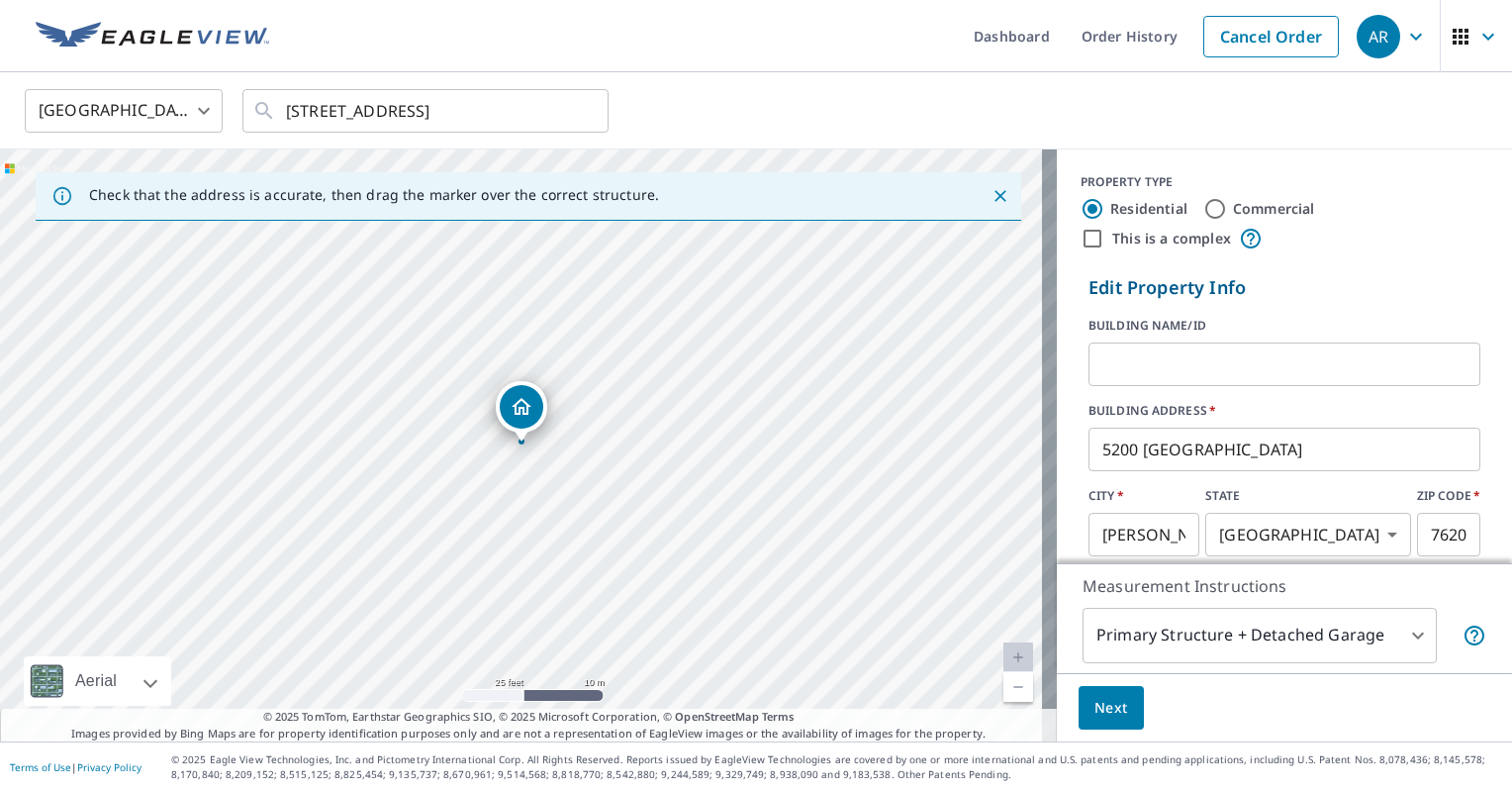click on "This is a complex" at bounding box center [1172, 239] 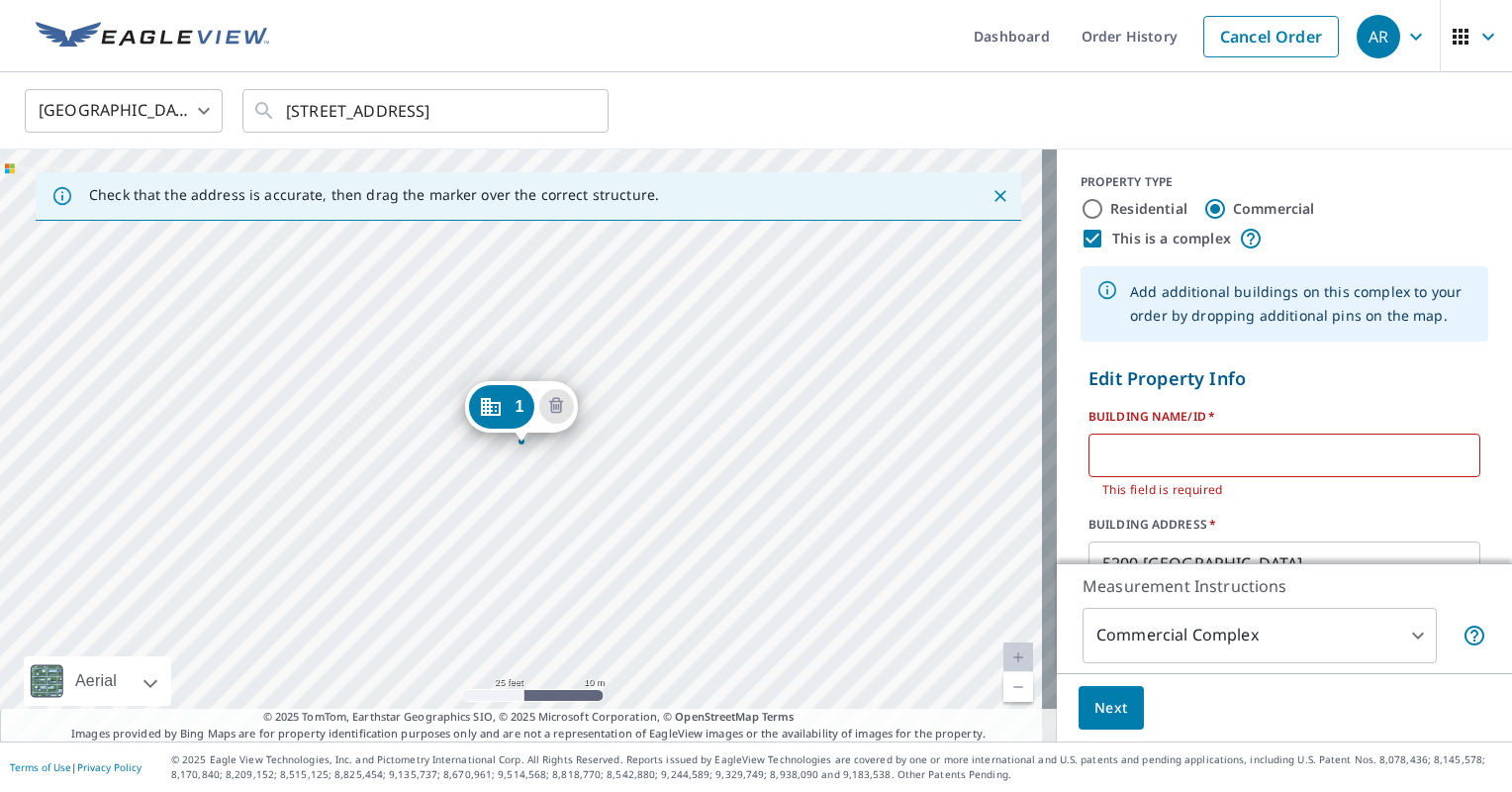 click on "This is a complex" at bounding box center (1172, 239) 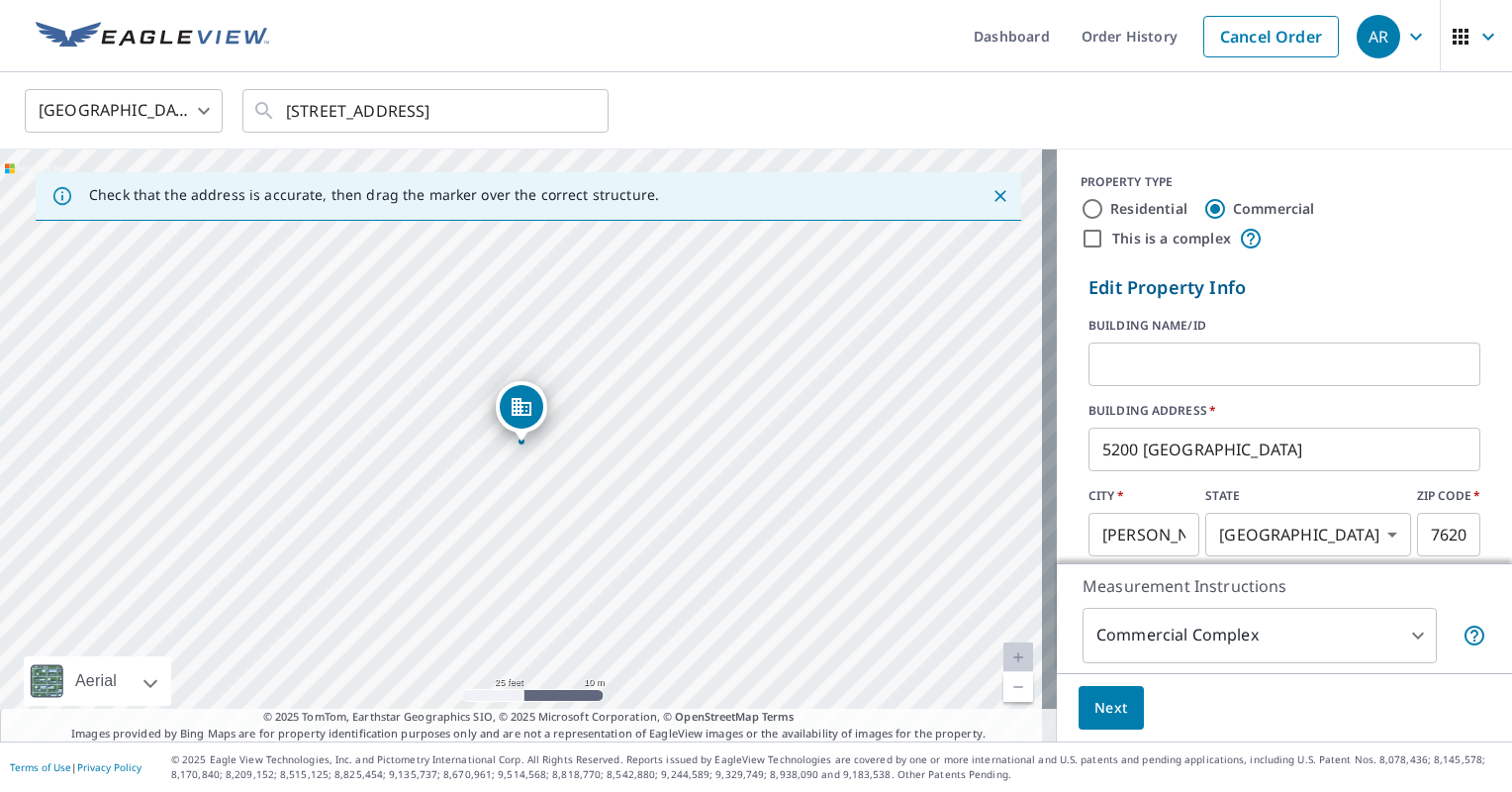click on "Residential" at bounding box center (1149, 209) 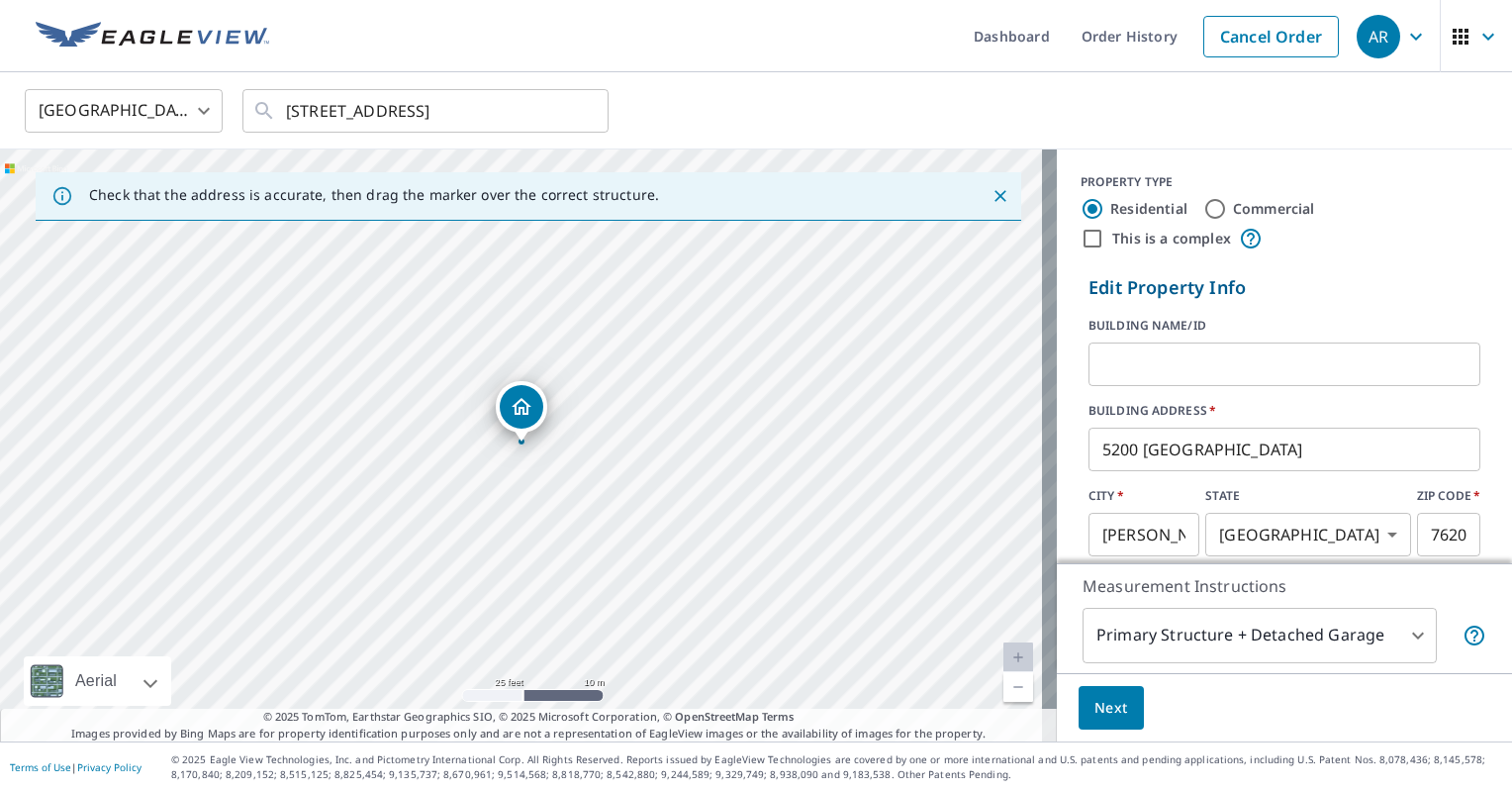 click on "This is a complex" at bounding box center [1172, 239] 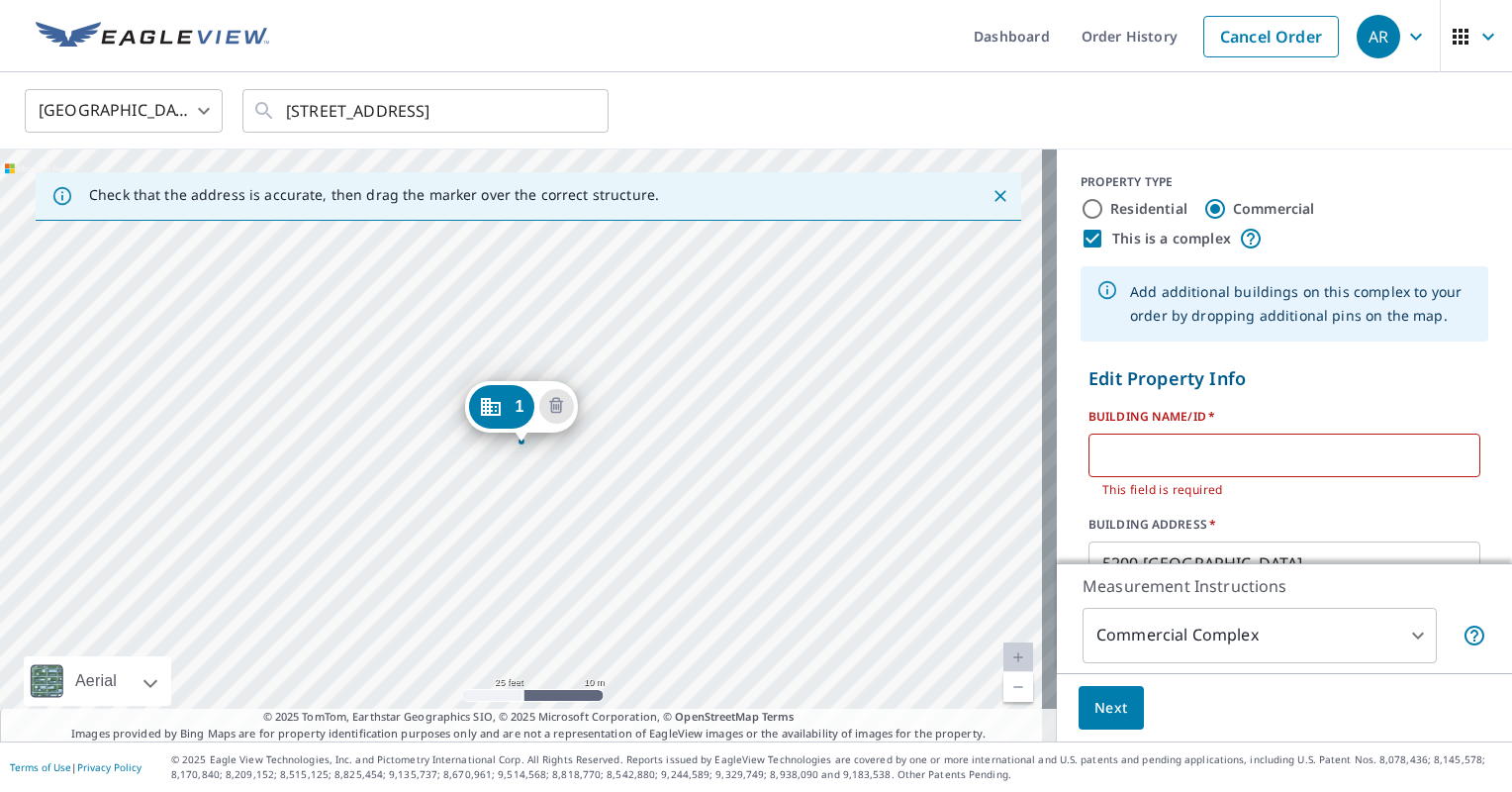 click on "PROPERTY TYPE Residential Commercial This is a complex" at bounding box center [1284, 212] 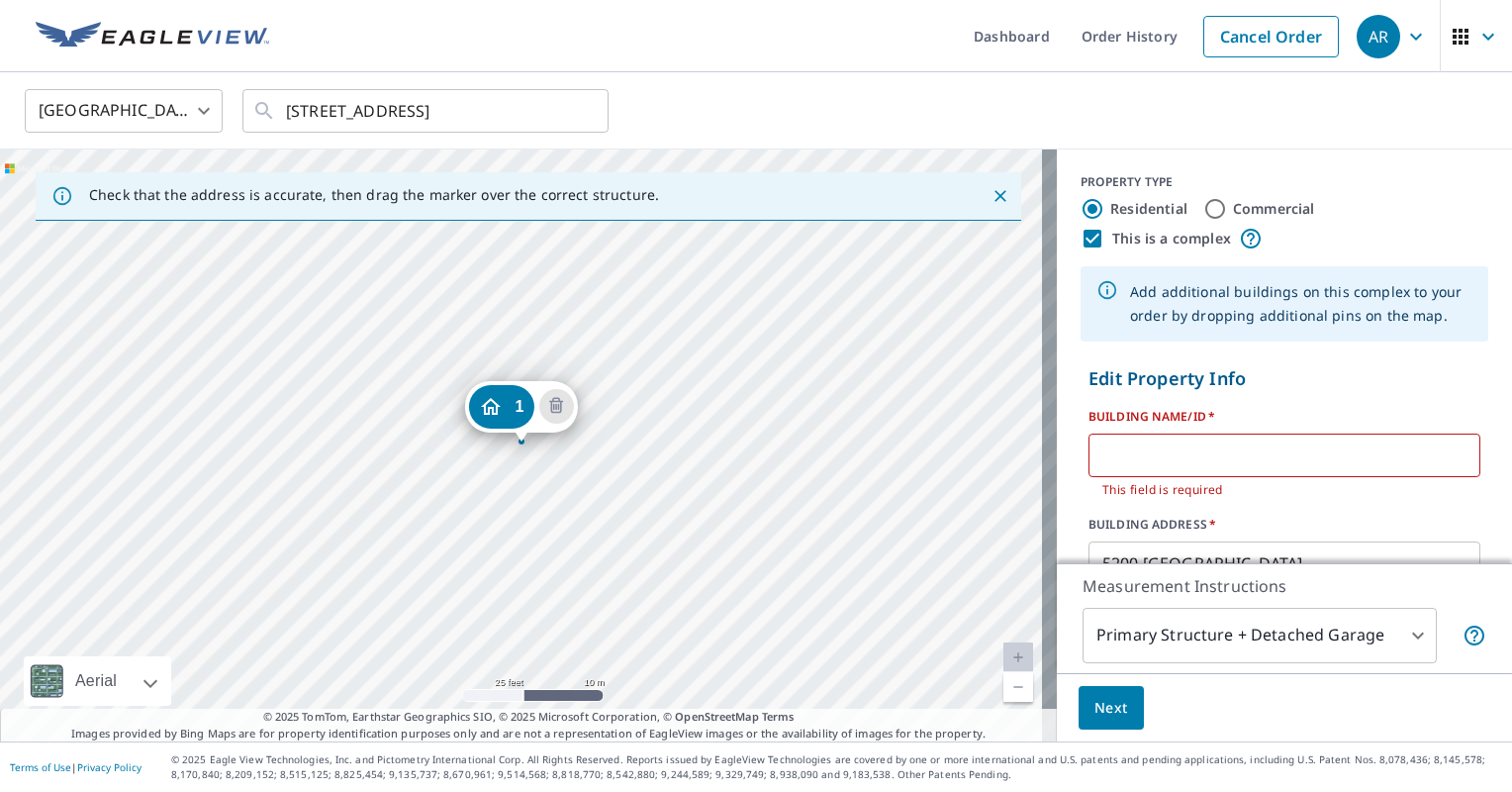 click on "This is a complex" at bounding box center (1172, 239) 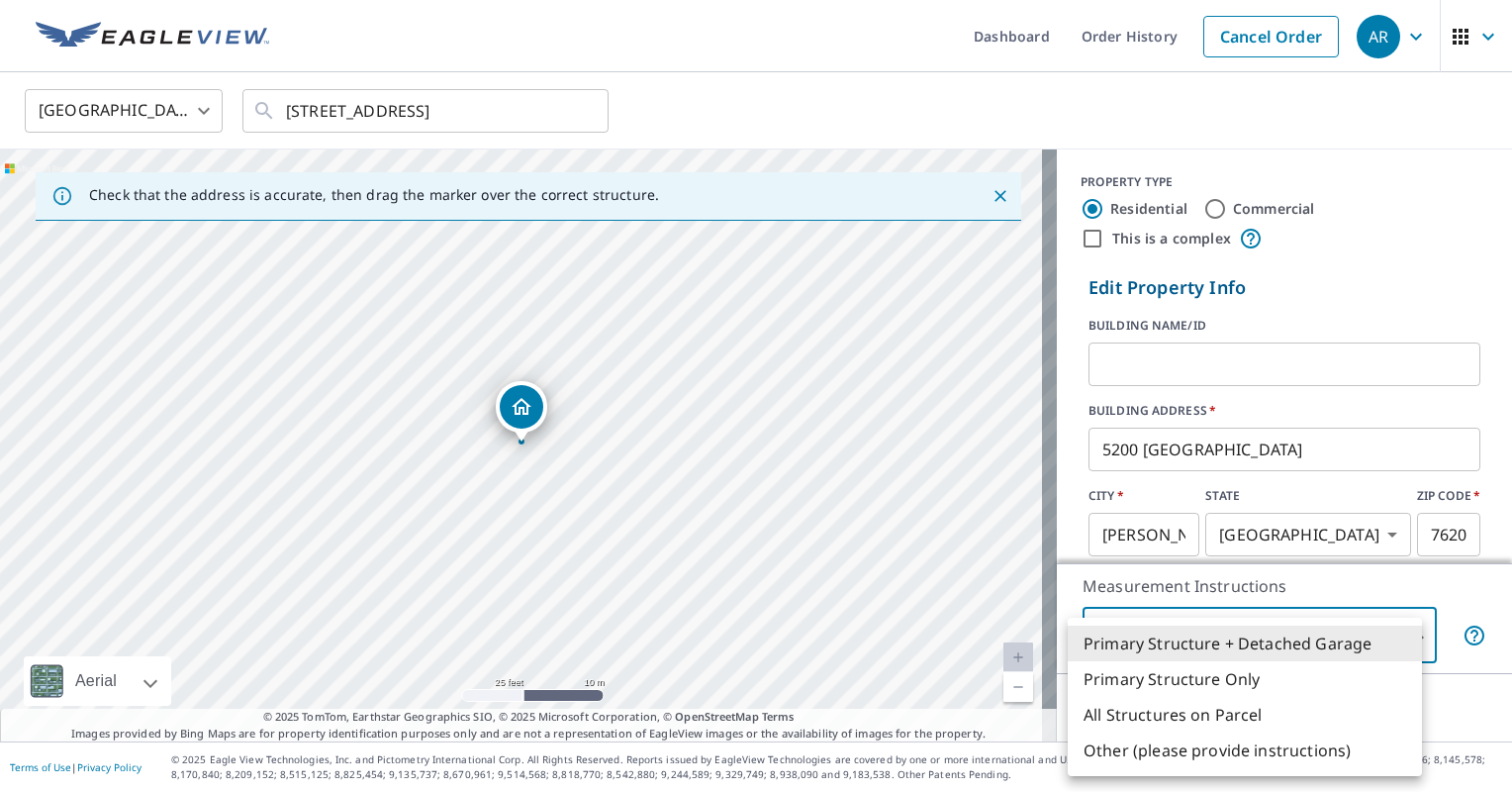 click on "AR AR
Dashboard Order History Cancel Order AR [GEOGRAPHIC_DATA] [GEOGRAPHIC_DATA] ​ [STREET_ADDRESS] ​ Check that the address is accurate, then drag the marker over the correct structure. [STREET_ADDRESS] Aerial Road A standard road map Aerial A detailed look from above Labels Labels 25 feet 10 m © 2025 TomTom, © Vexcel Imaging, © 2025 Microsoft Corporation,  © OpenStreetMap Terms © 2025 TomTom, Earthstar Geographics SIO, © 2025 Microsoft Corporation, ©   OpenStreetMap   Terms Images provided by Bing Maps are for property identification purposes only and are not a representation of EagleView images or the availability of images for the property. PROPERTY TYPE Residential Commercial This is a complex Edit Property Info BUILDING NAME/ID ​ BUILDING ADDRESS   * [STREET_ADDRESS][PERSON_NAME][US_STATE] ​ ZIP CODE   * 76208 ​ Update Cancel Roof Products New ClaimsReady™ Bid Perfect™ Solar Products New TrueDesign for Sales TrueDesign for Planning New" at bounding box center (756, 396) 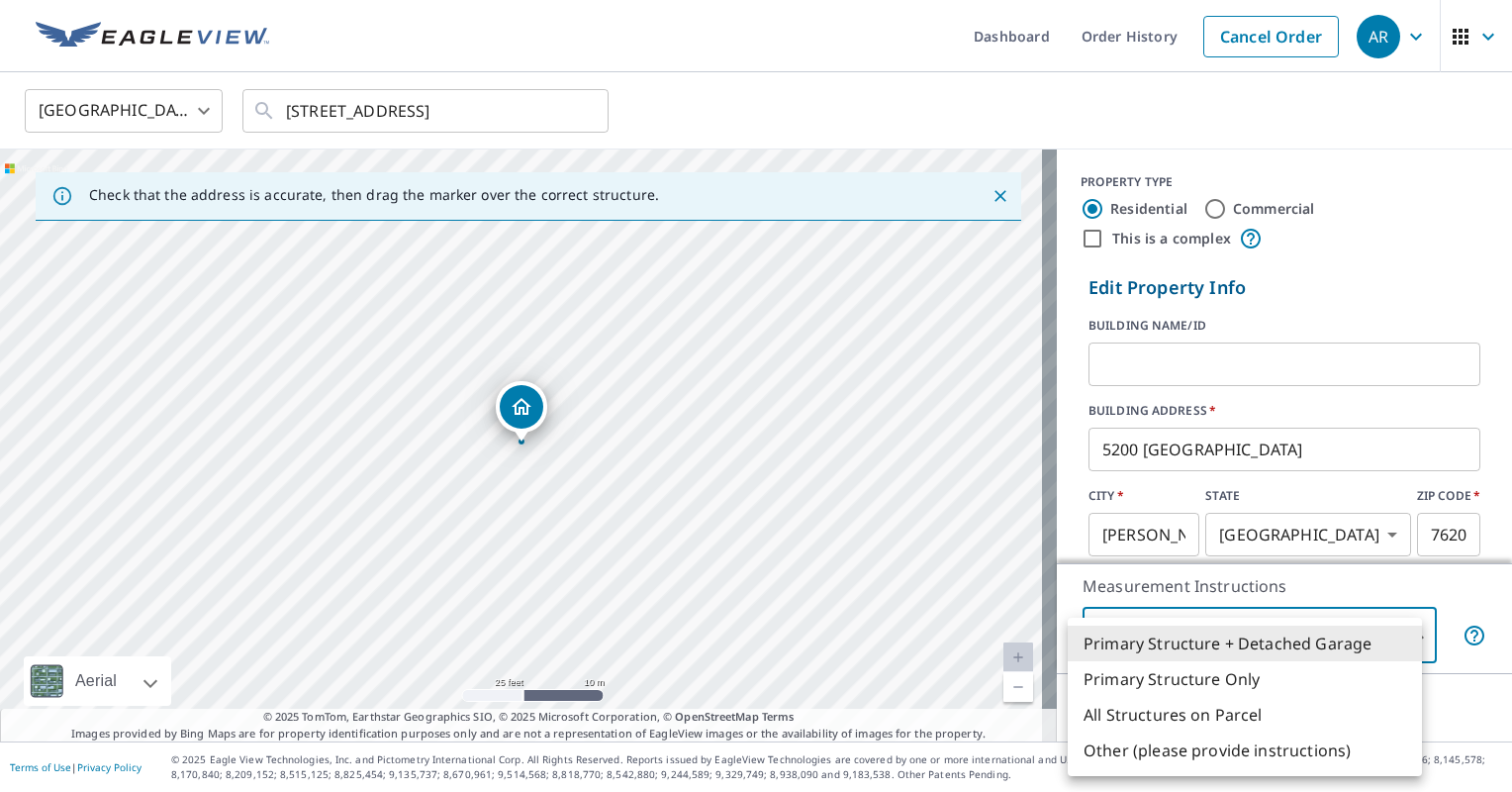 drag, startPoint x: 791, startPoint y: 511, endPoint x: 788, endPoint y: 357, distance: 154.02922 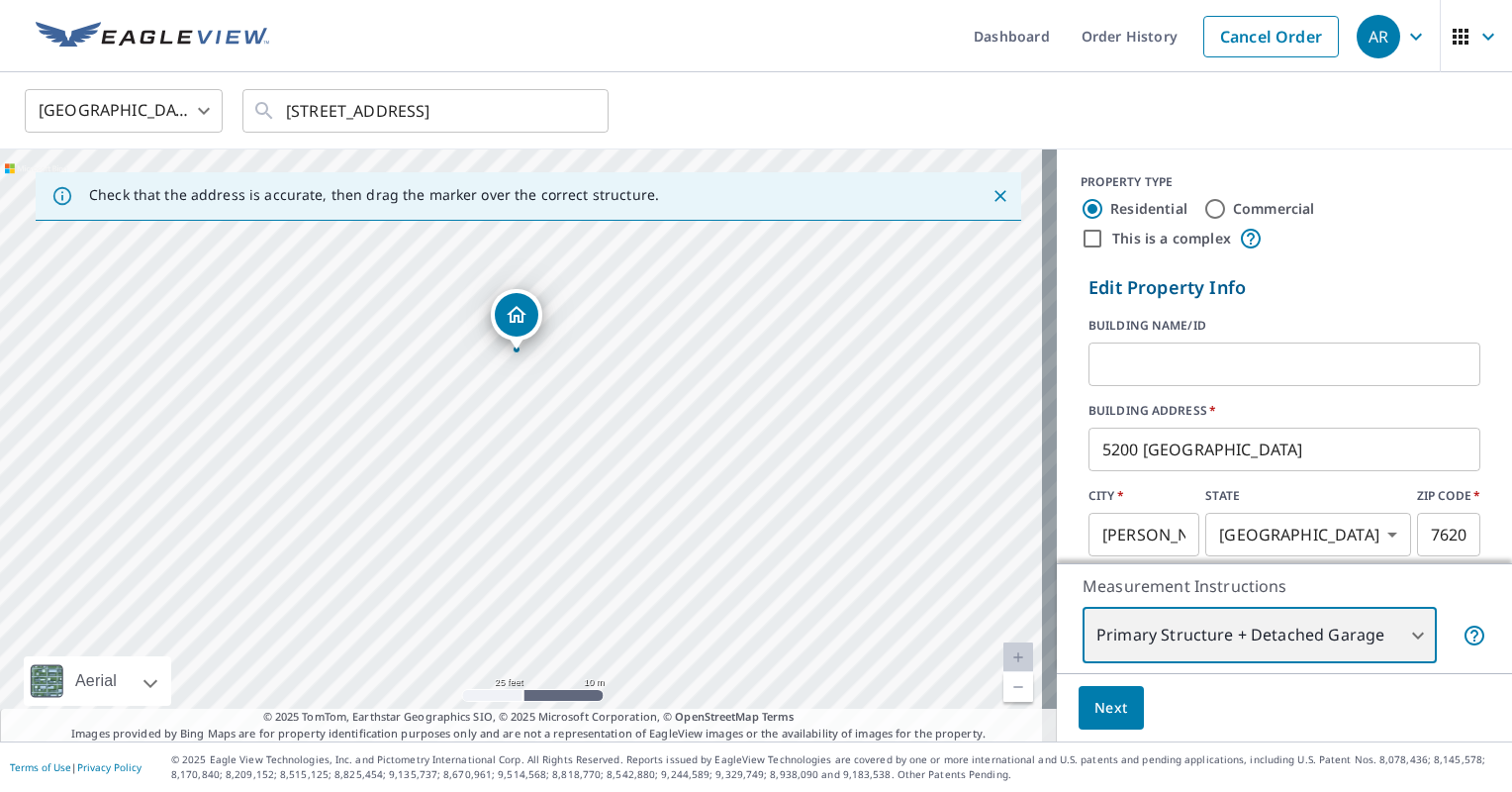 drag, startPoint x: 656, startPoint y: 512, endPoint x: 651, endPoint y: 420, distance: 92.13577 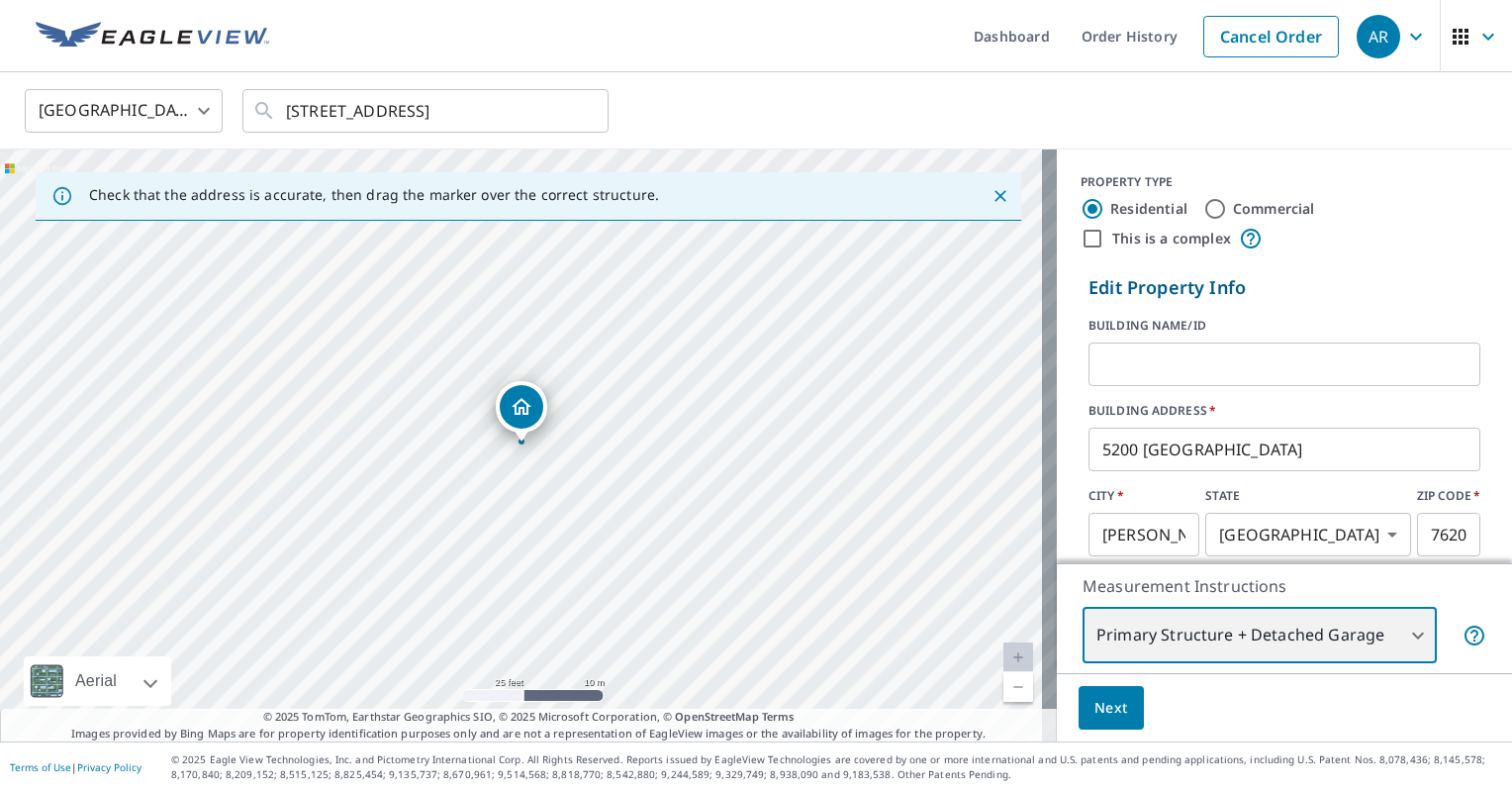 click on "[STREET_ADDRESS]" at bounding box center [528, 446] 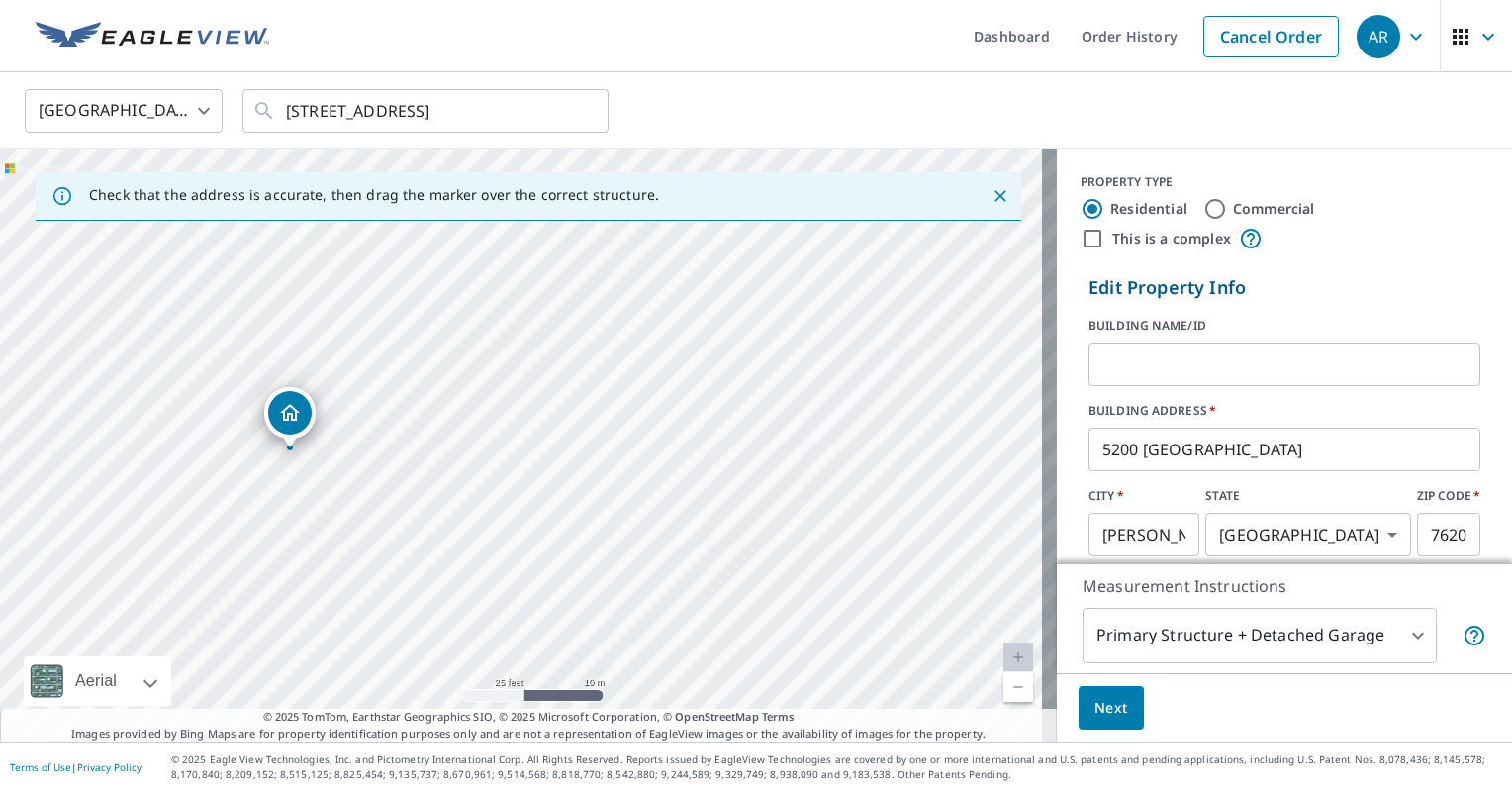 drag, startPoint x: 525, startPoint y: 414, endPoint x: 288, endPoint y: 420, distance: 237.07594 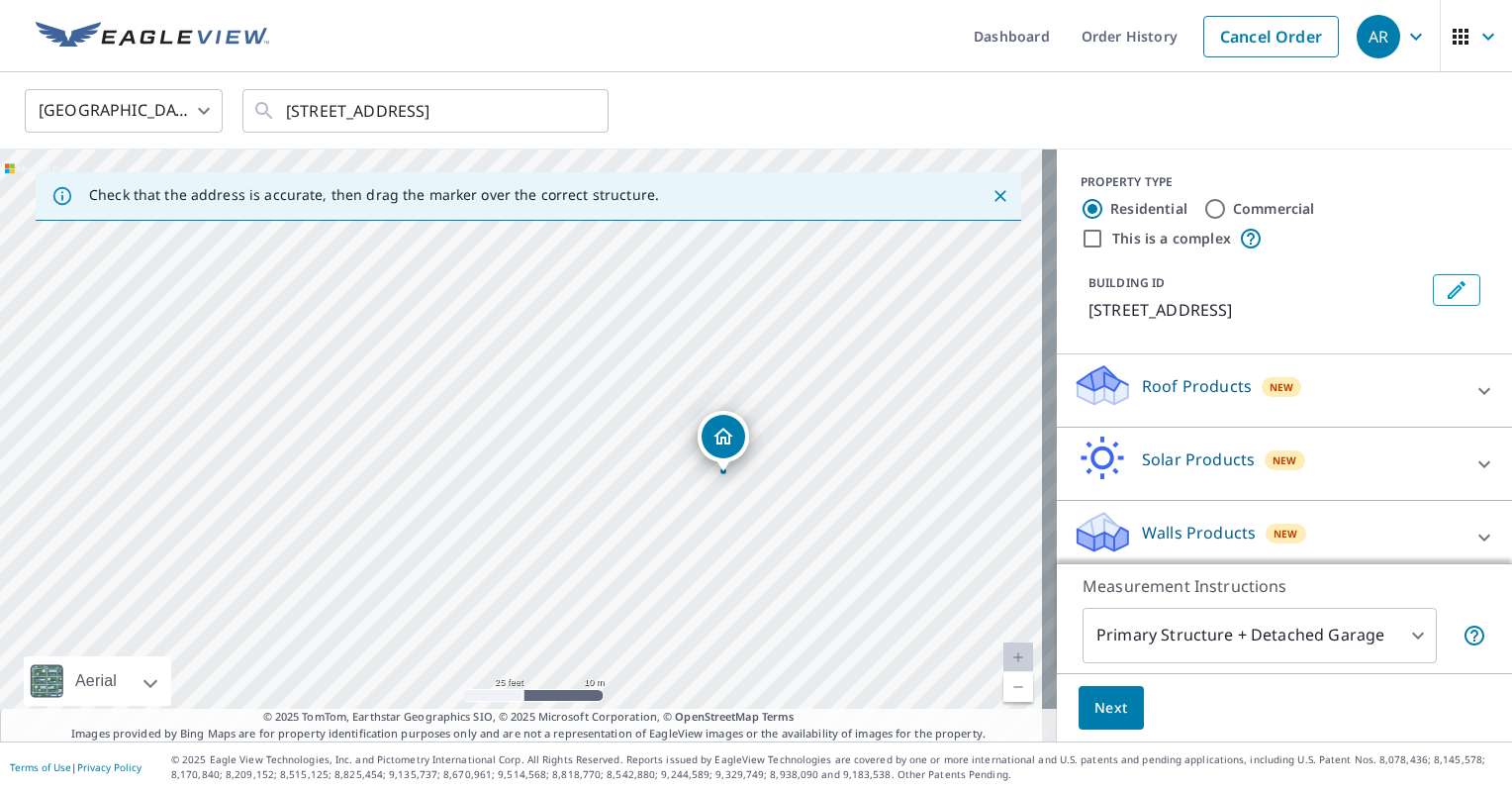 drag, startPoint x: 530, startPoint y: 416, endPoint x: 735, endPoint y: 446, distance: 207.18349 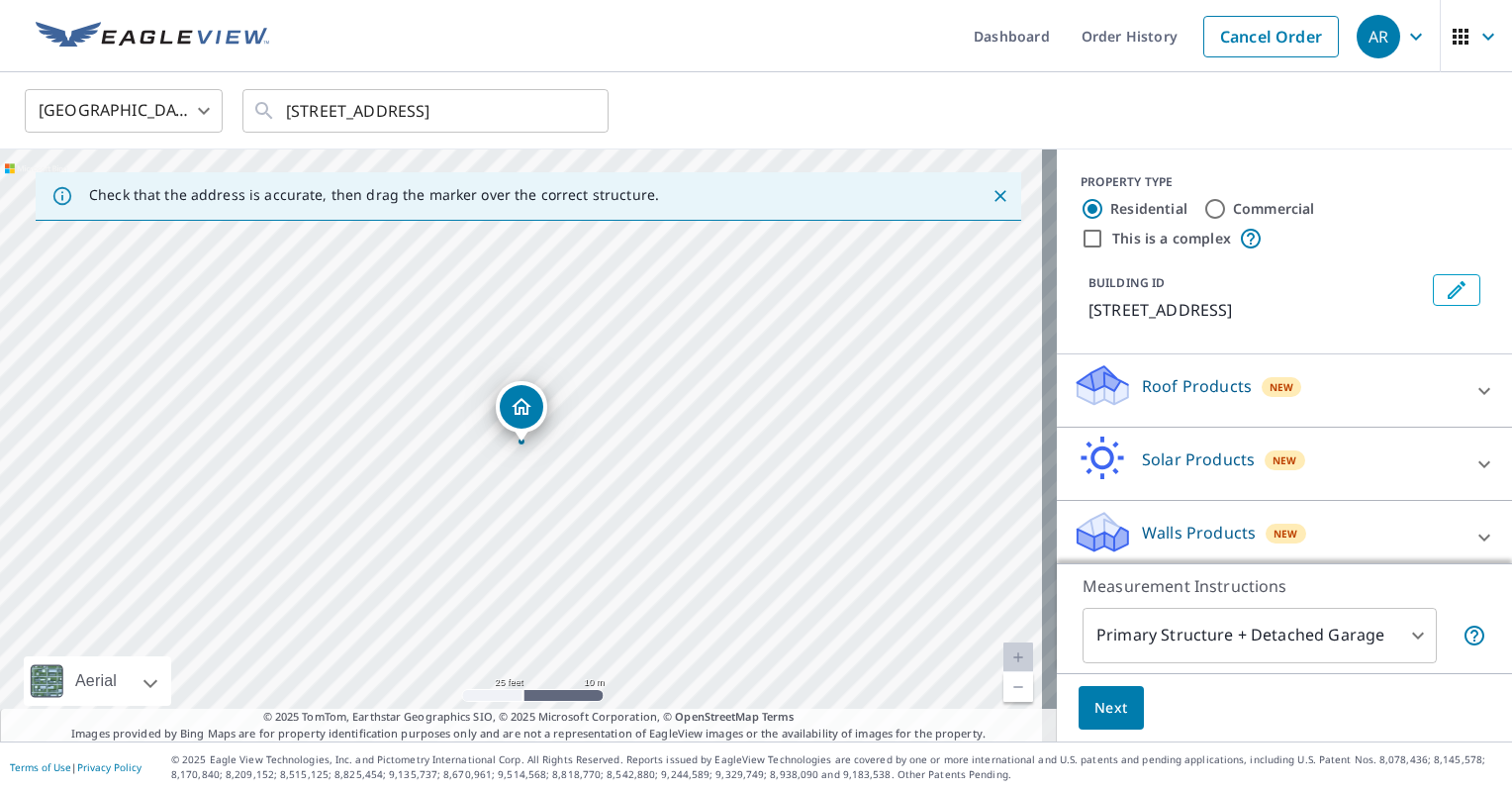 drag, startPoint x: 1480, startPoint y: 477, endPoint x: 1484, endPoint y: 522, distance: 45.17743 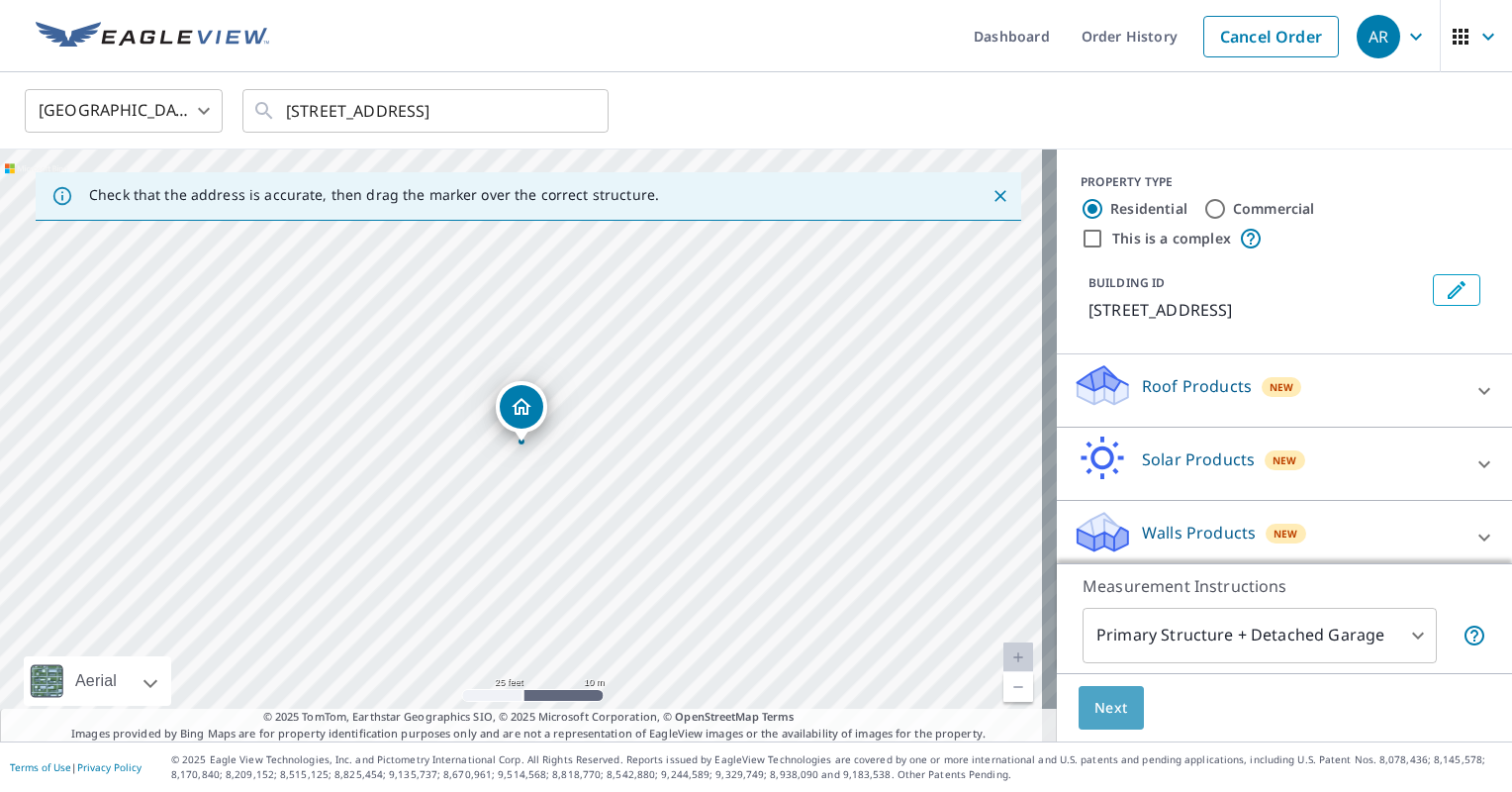 click on "Next" at bounding box center (1111, 708) 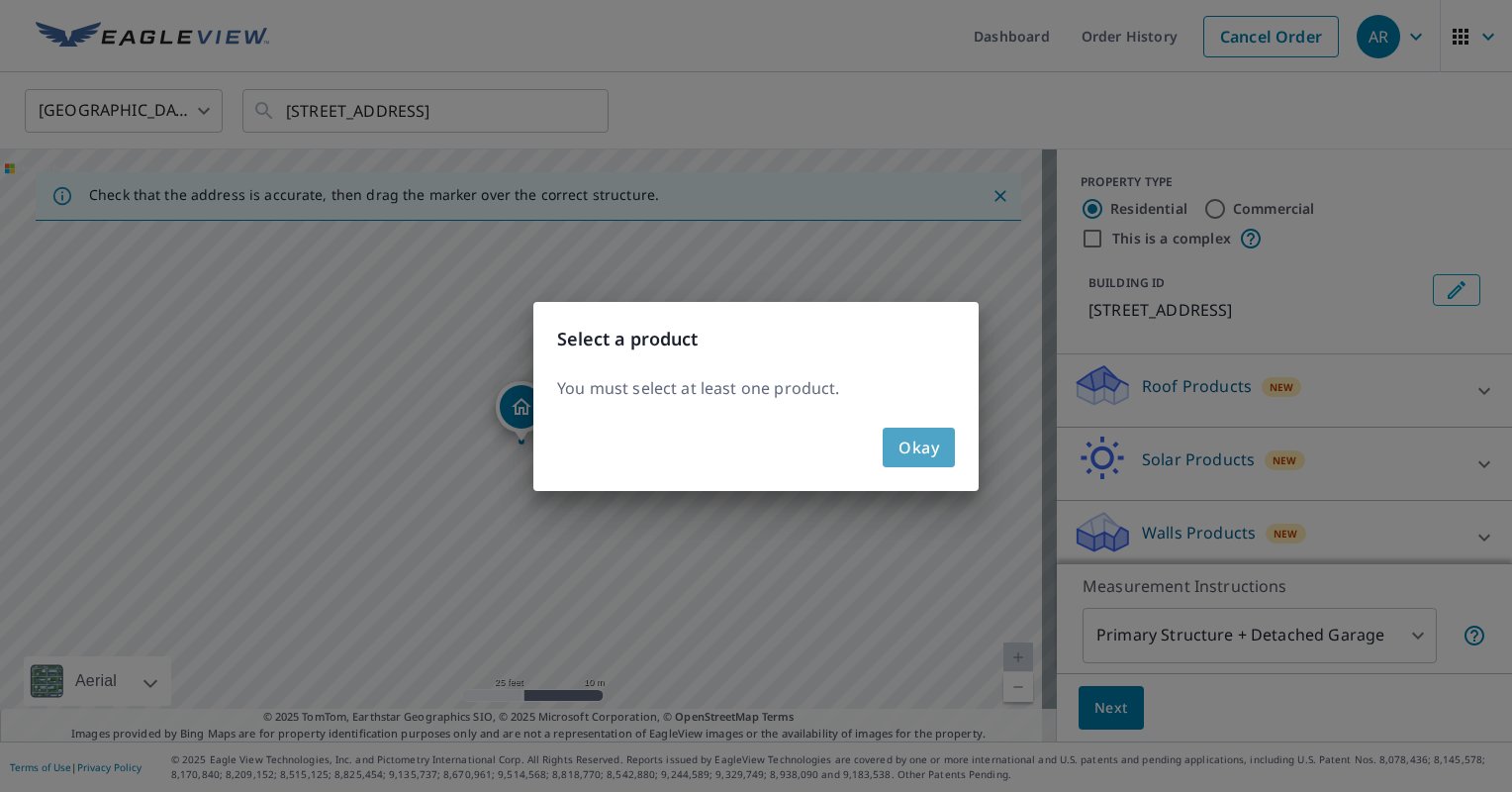 click on "Okay" at bounding box center [918, 447] 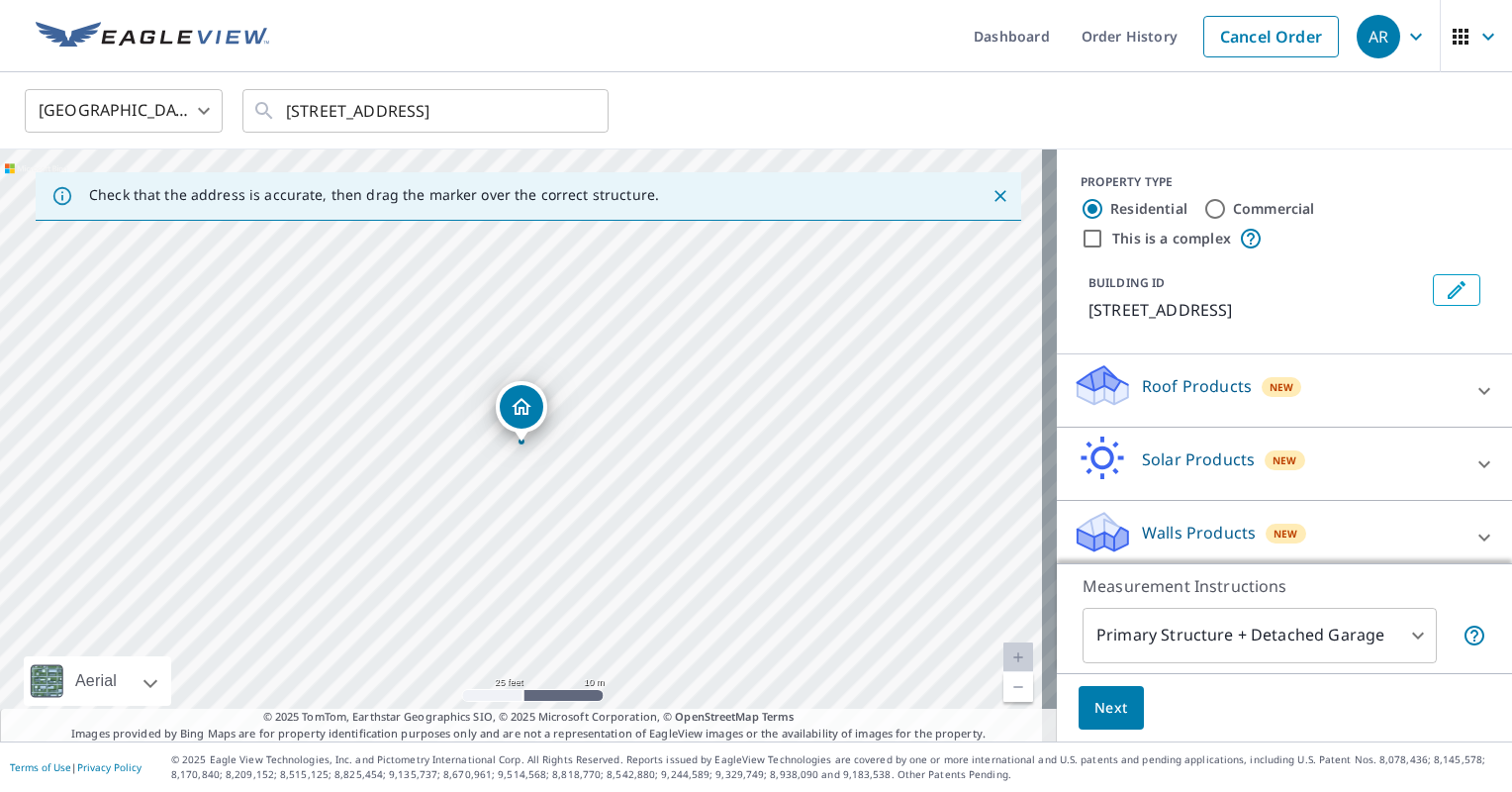 scroll, scrollTop: 9, scrollLeft: 0, axis: vertical 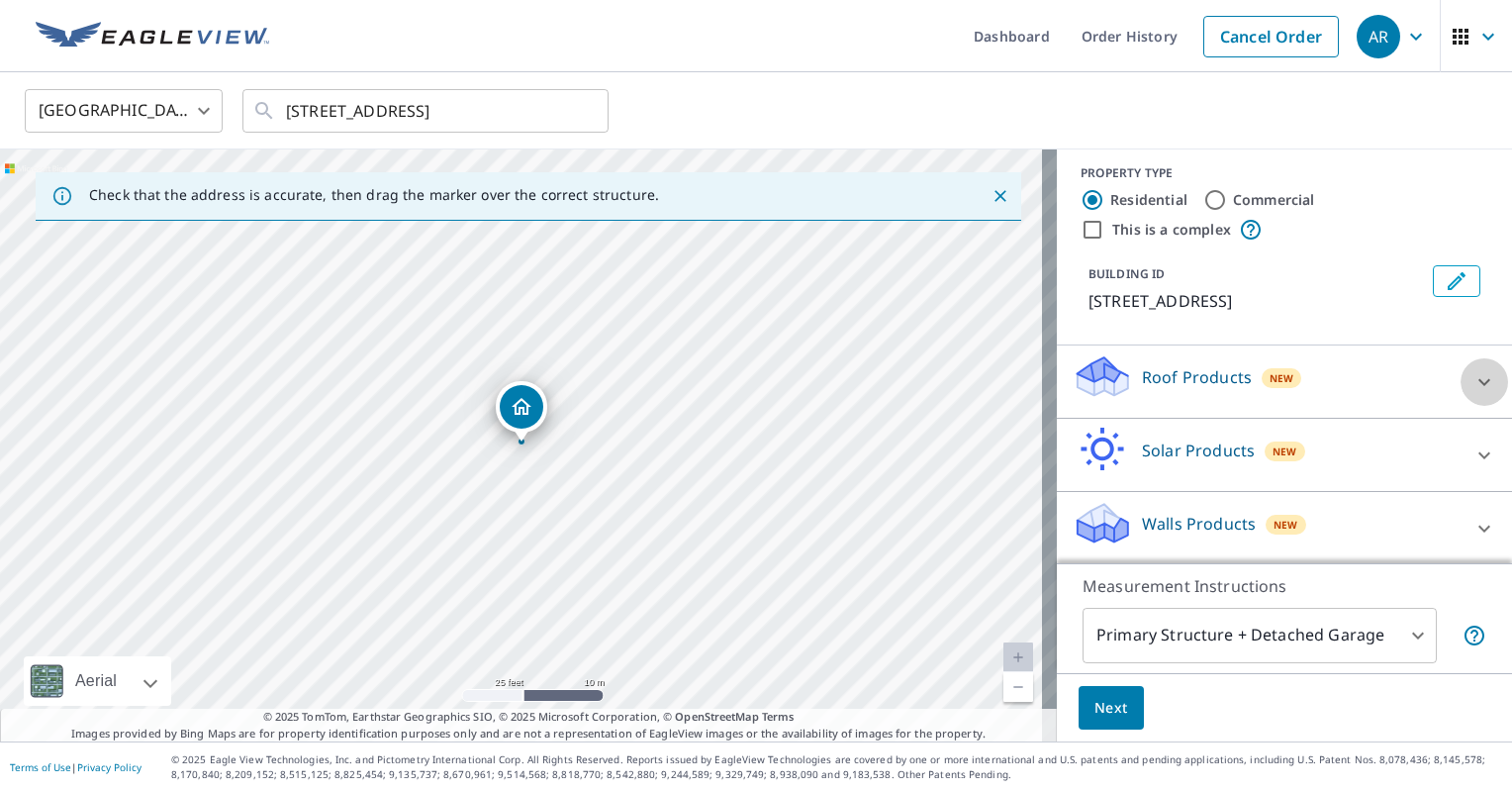 click at bounding box center [1484, 382] 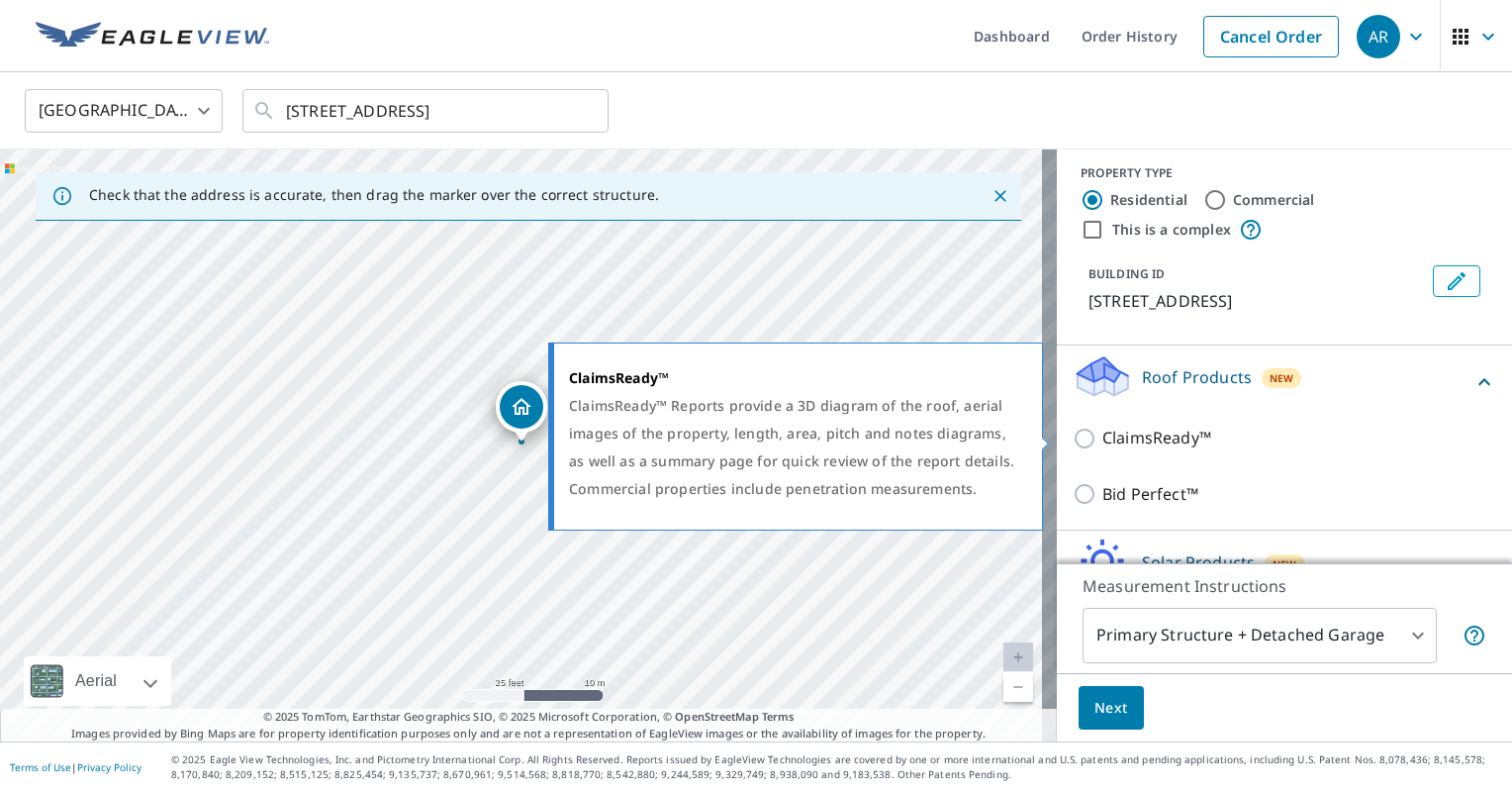 click on "ClaimsReady™" at bounding box center (1157, 438) 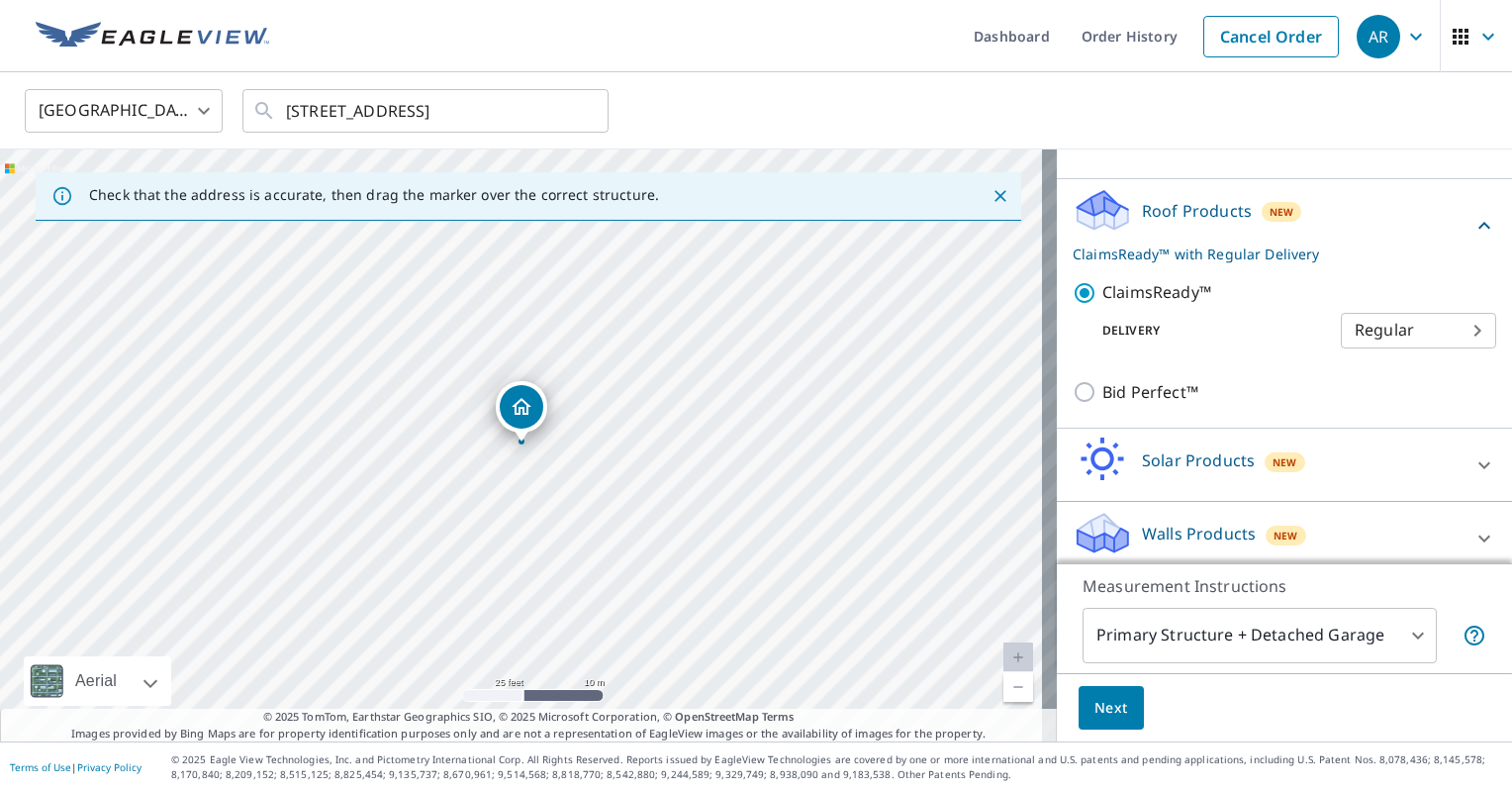 scroll, scrollTop: 186, scrollLeft: 0, axis: vertical 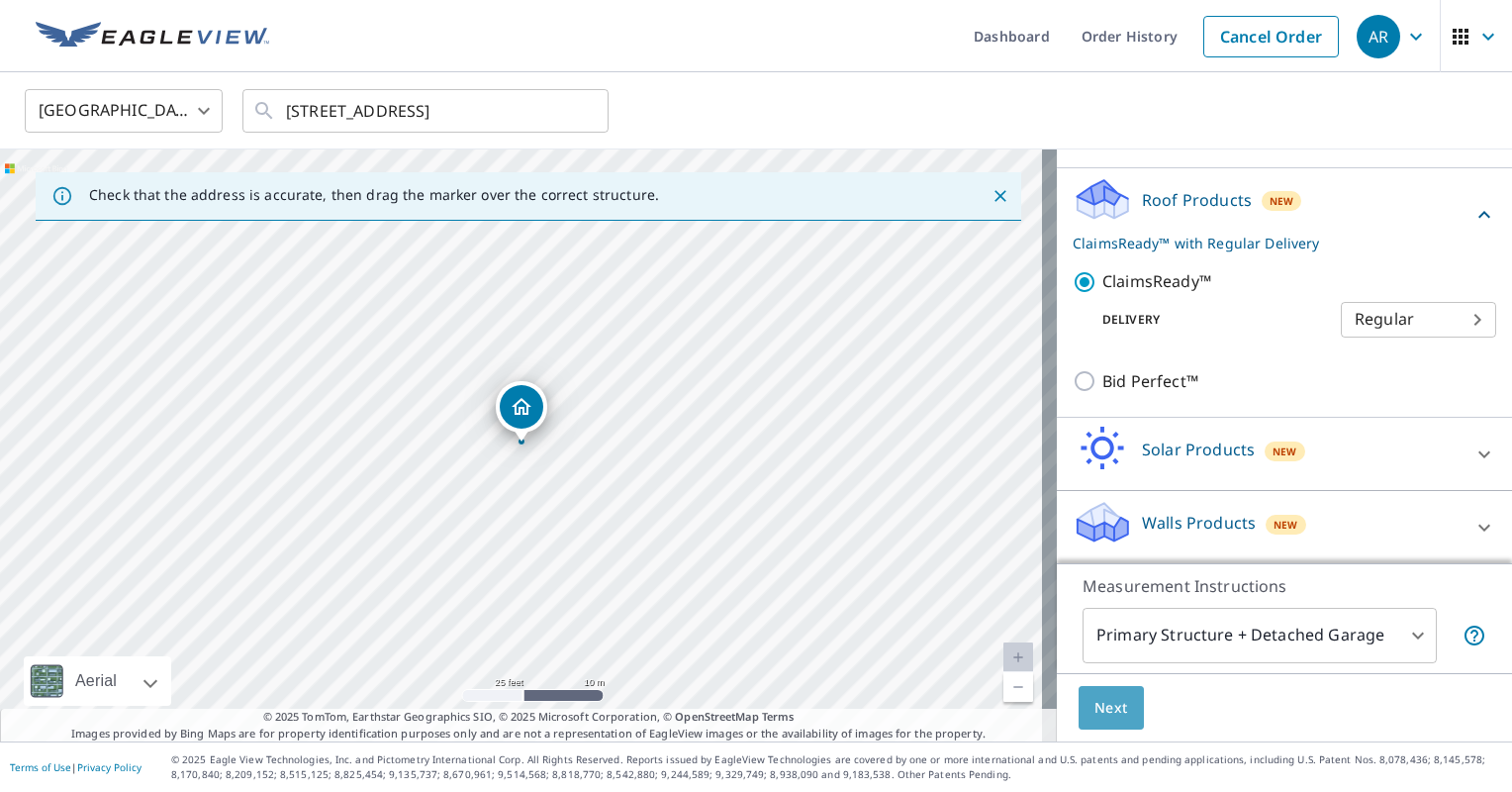 click on "Next" at bounding box center [1111, 708] 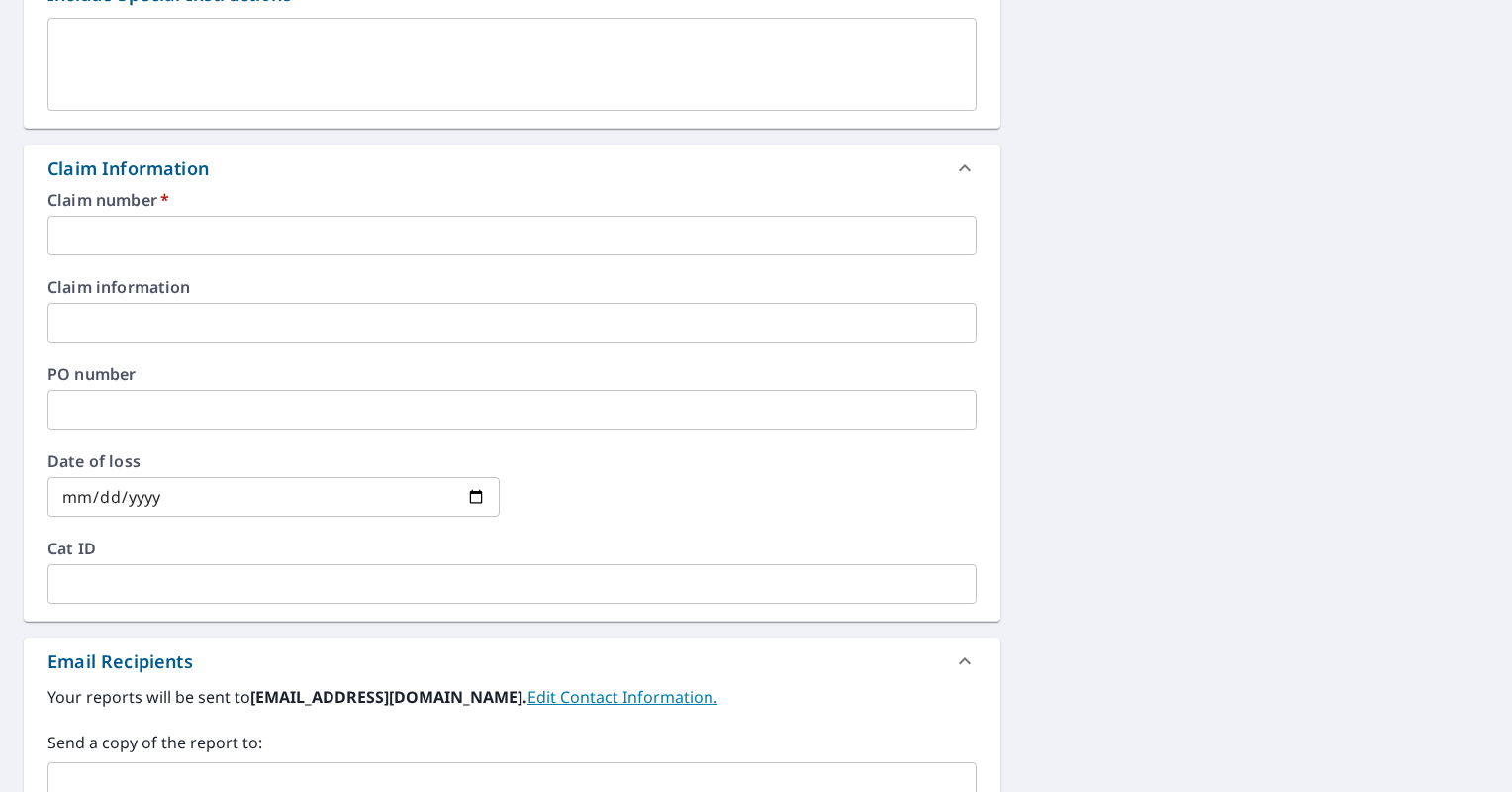 scroll, scrollTop: 578, scrollLeft: 0, axis: vertical 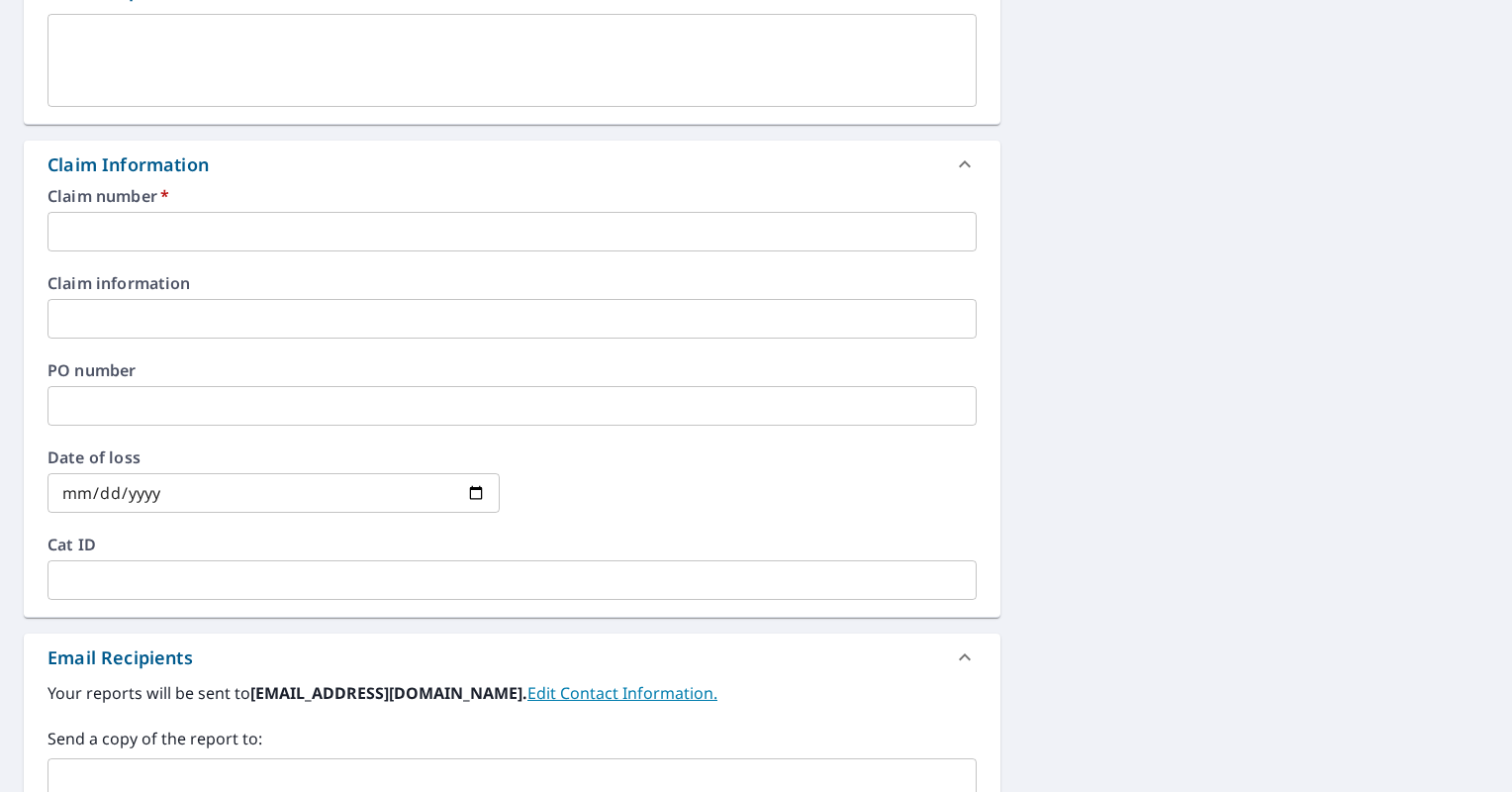 click on "Claim number   * ​" at bounding box center [512, 220] 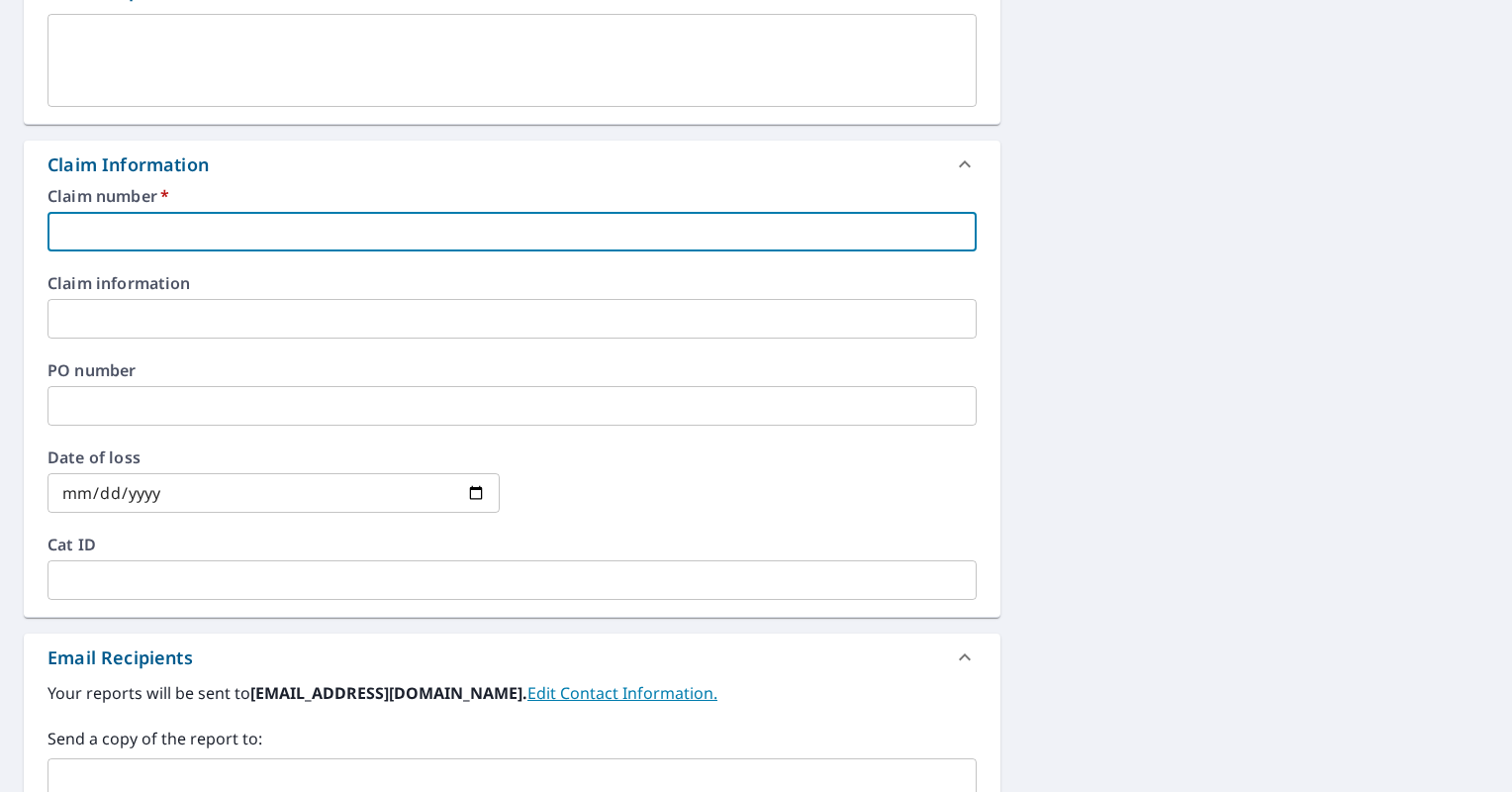 paste on "0798515994" 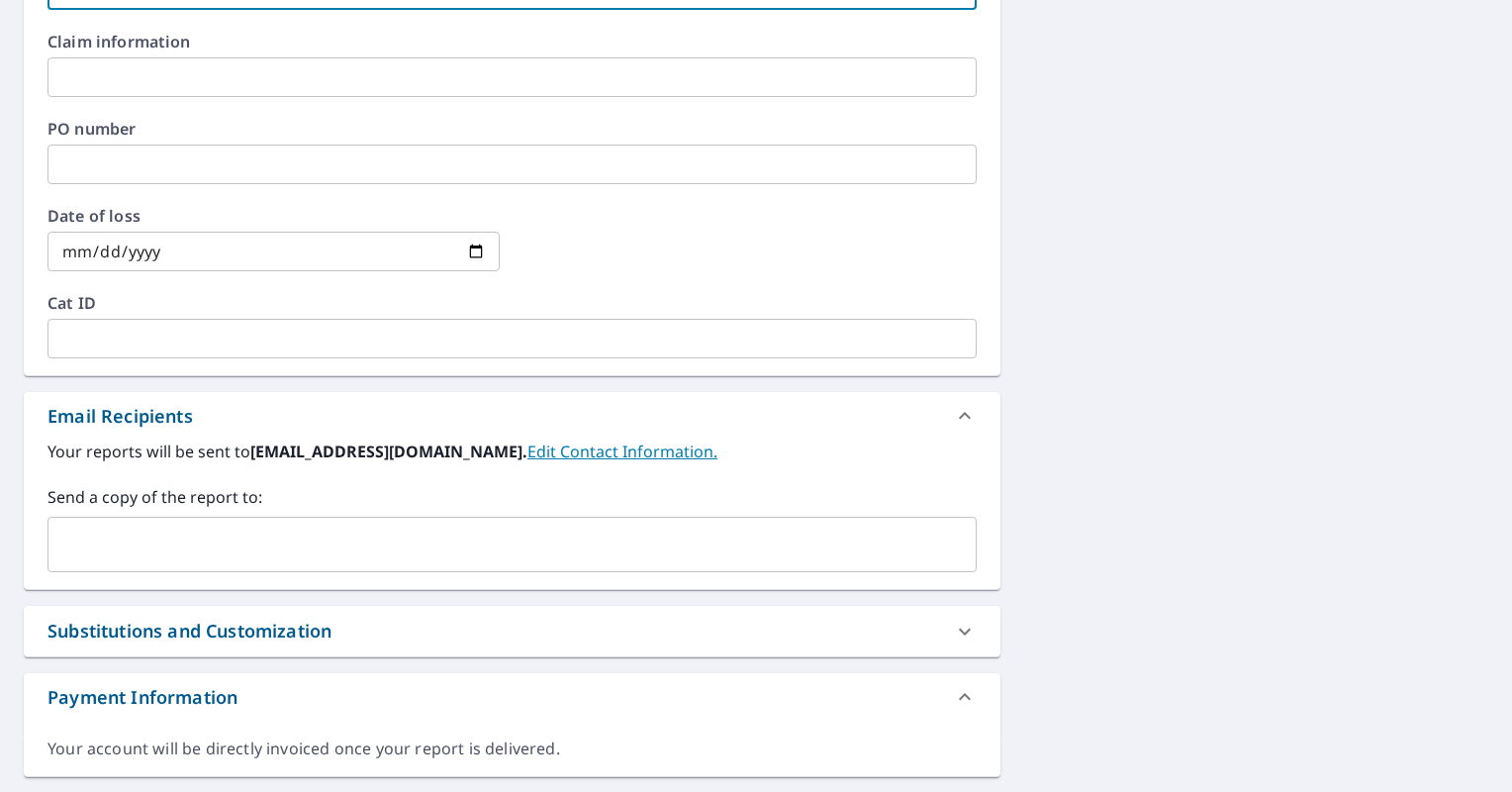 scroll, scrollTop: 869, scrollLeft: 0, axis: vertical 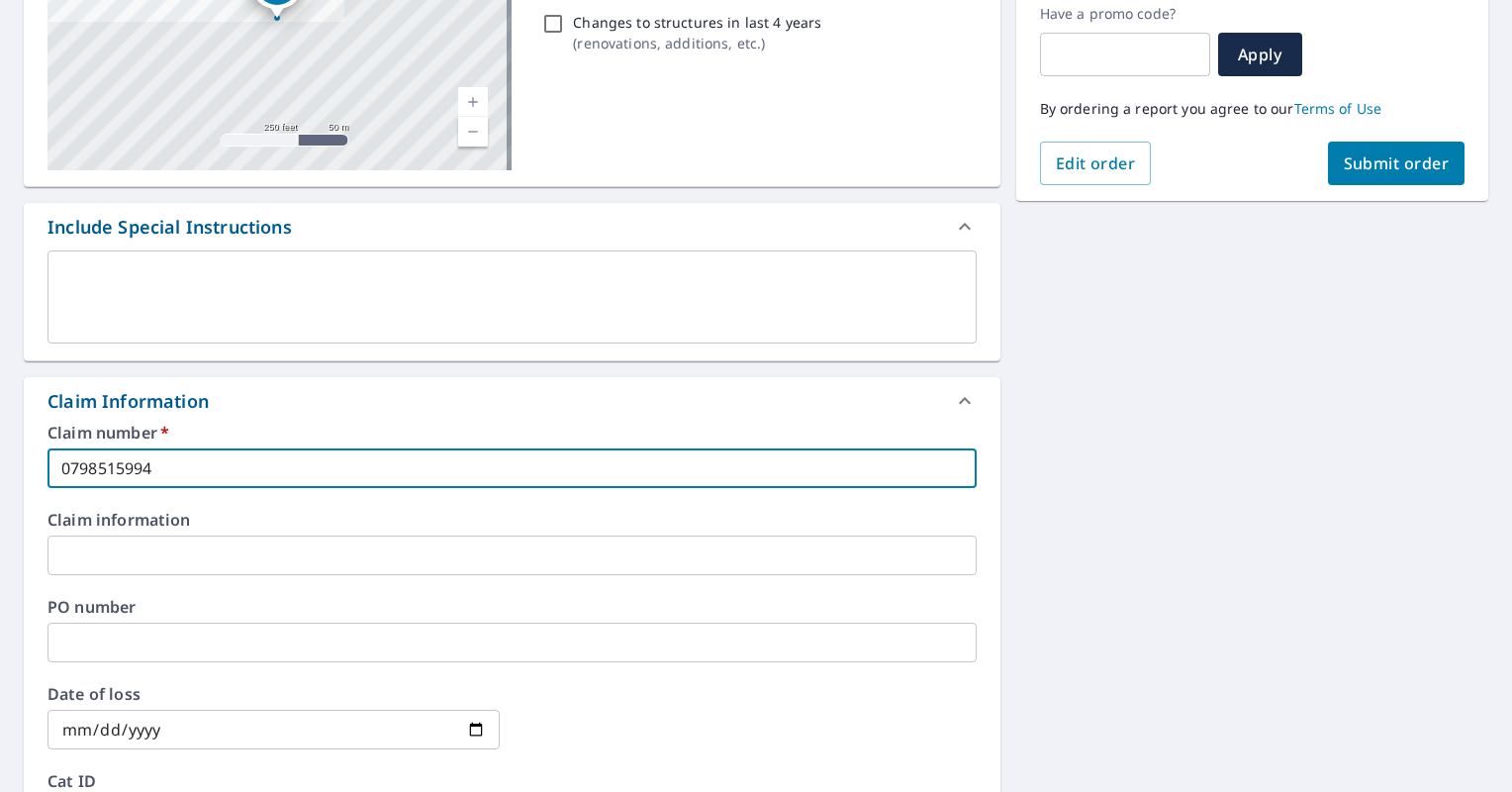 type on "0798515994" 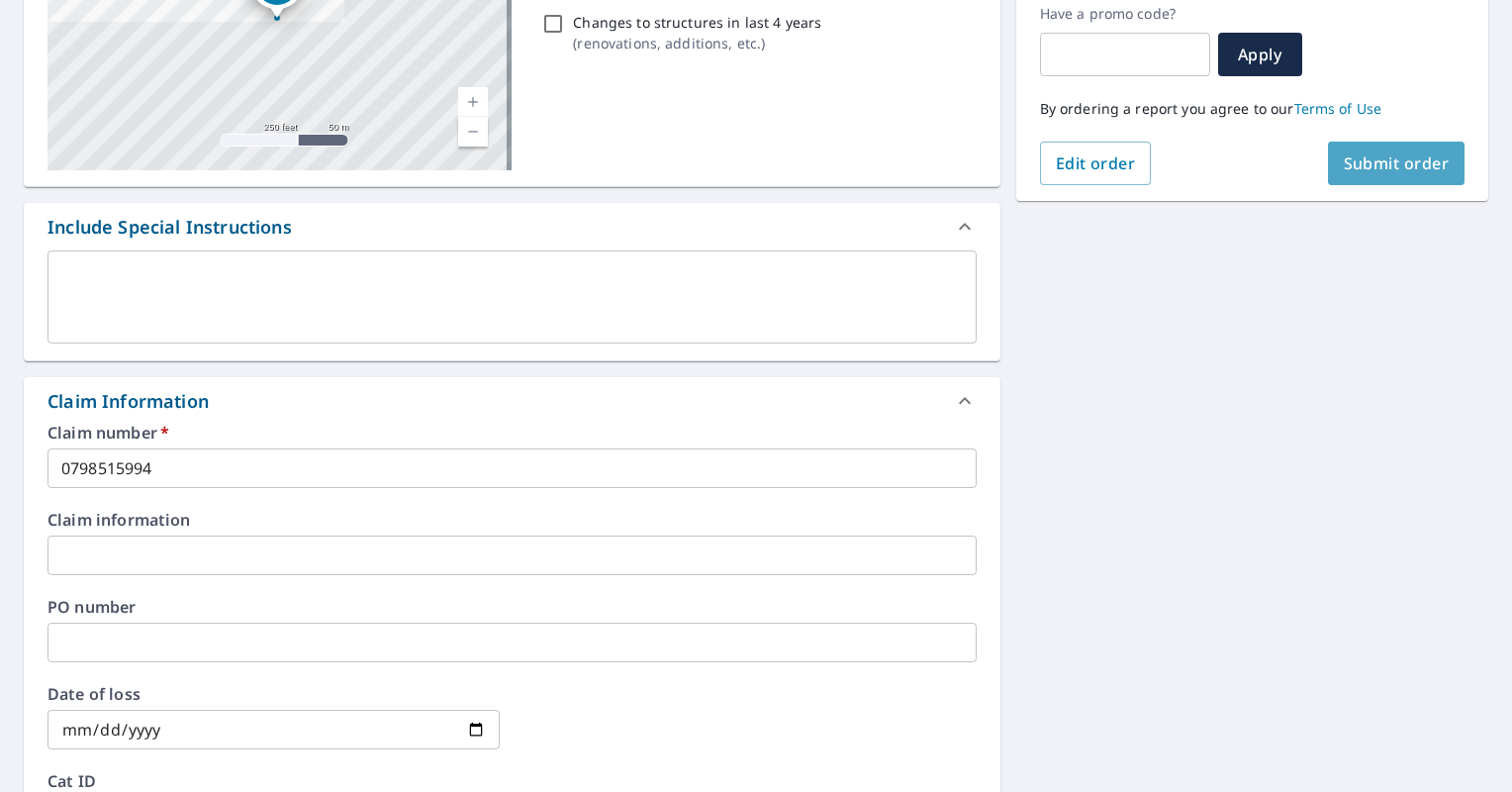 click on "Submit order" at bounding box center [1396, 163] 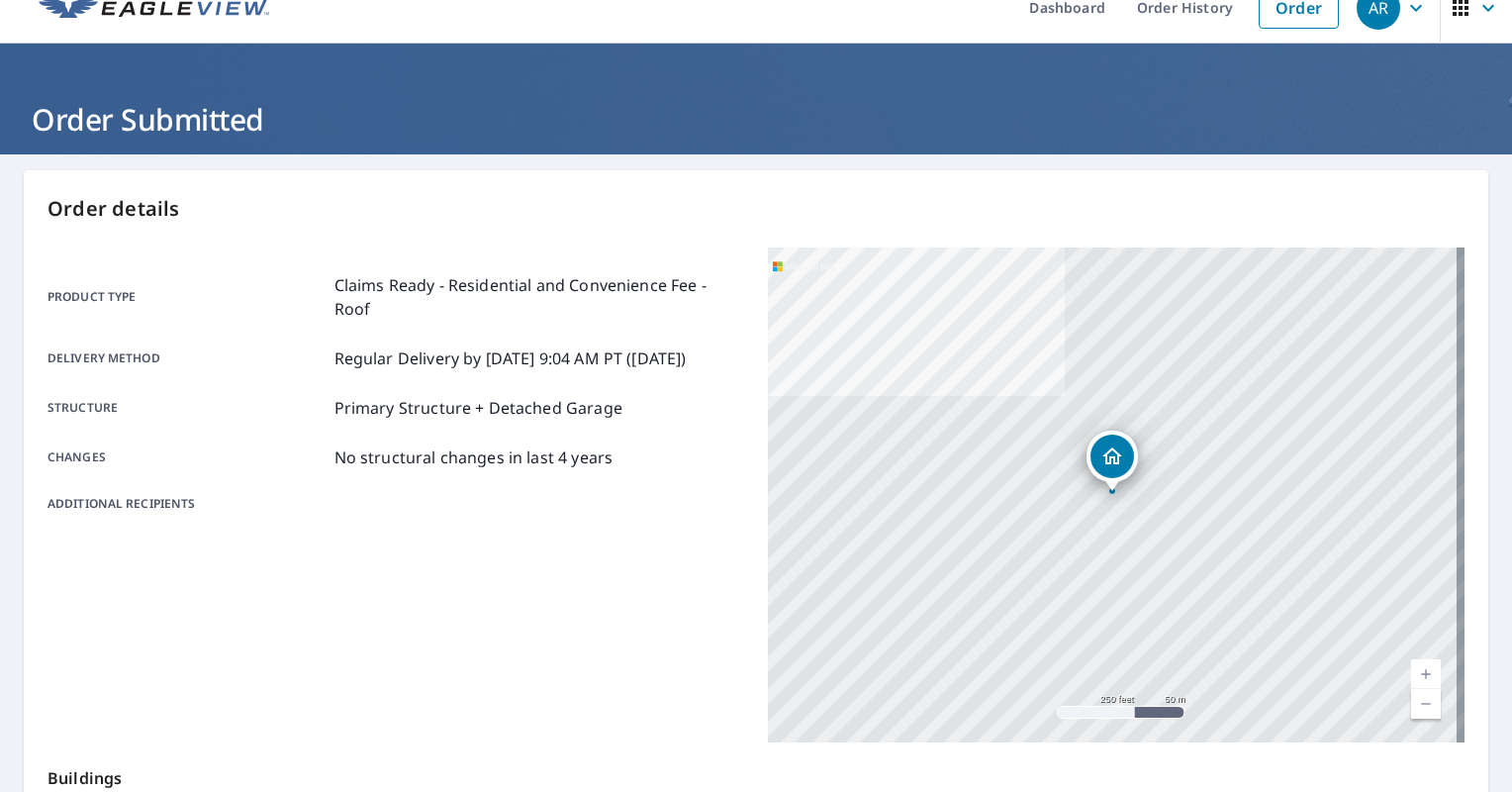 scroll, scrollTop: 28, scrollLeft: 0, axis: vertical 